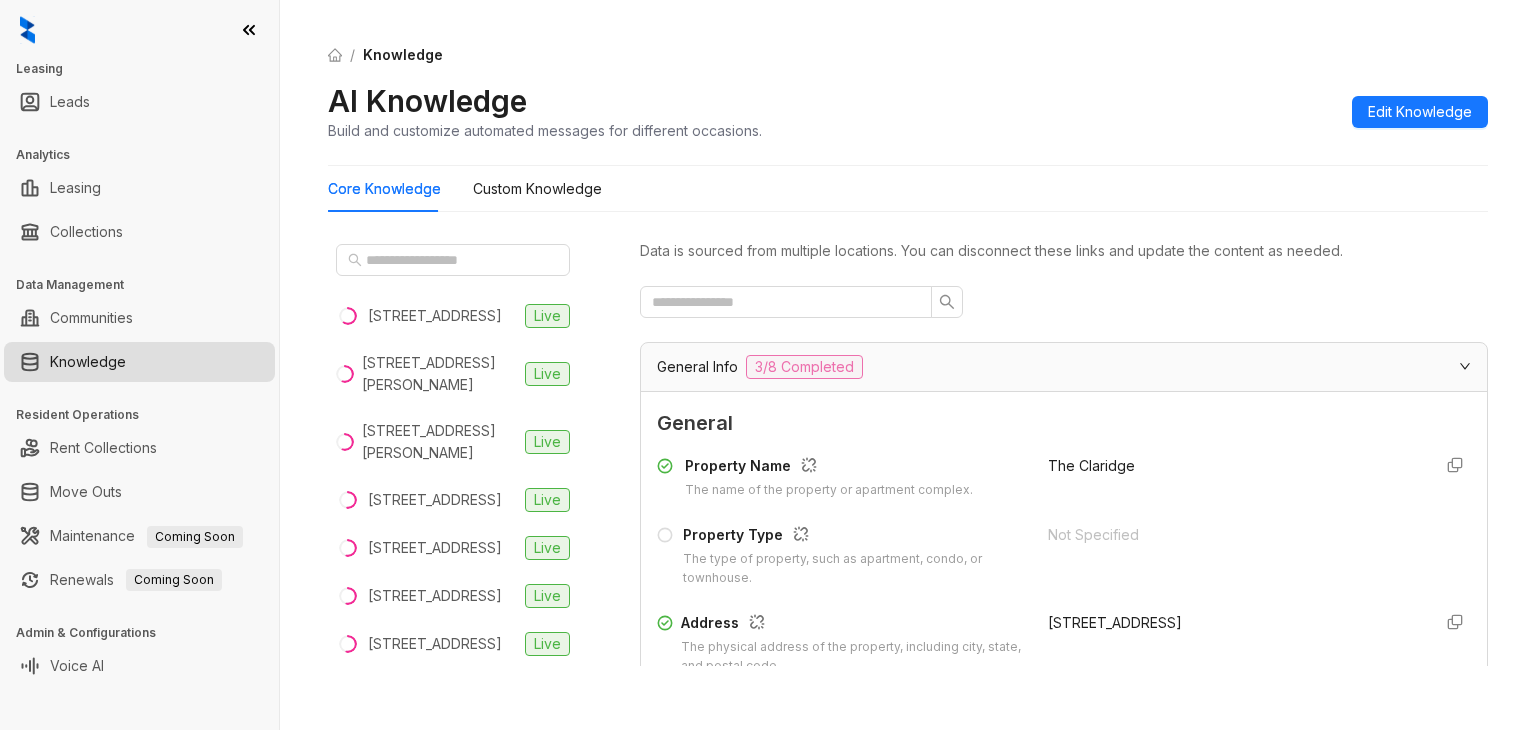 scroll, scrollTop: 0, scrollLeft: 0, axis: both 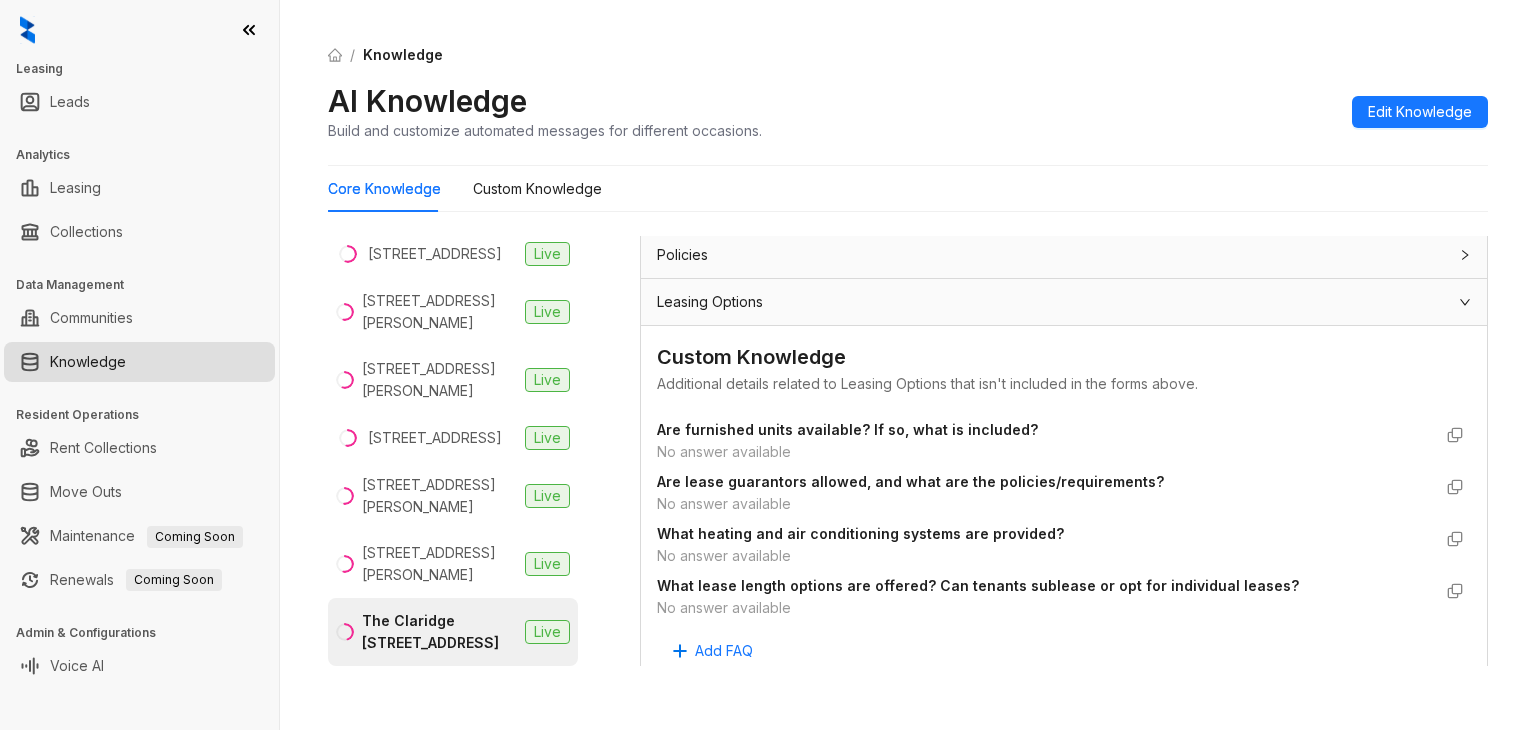 click at bounding box center [27, 30] 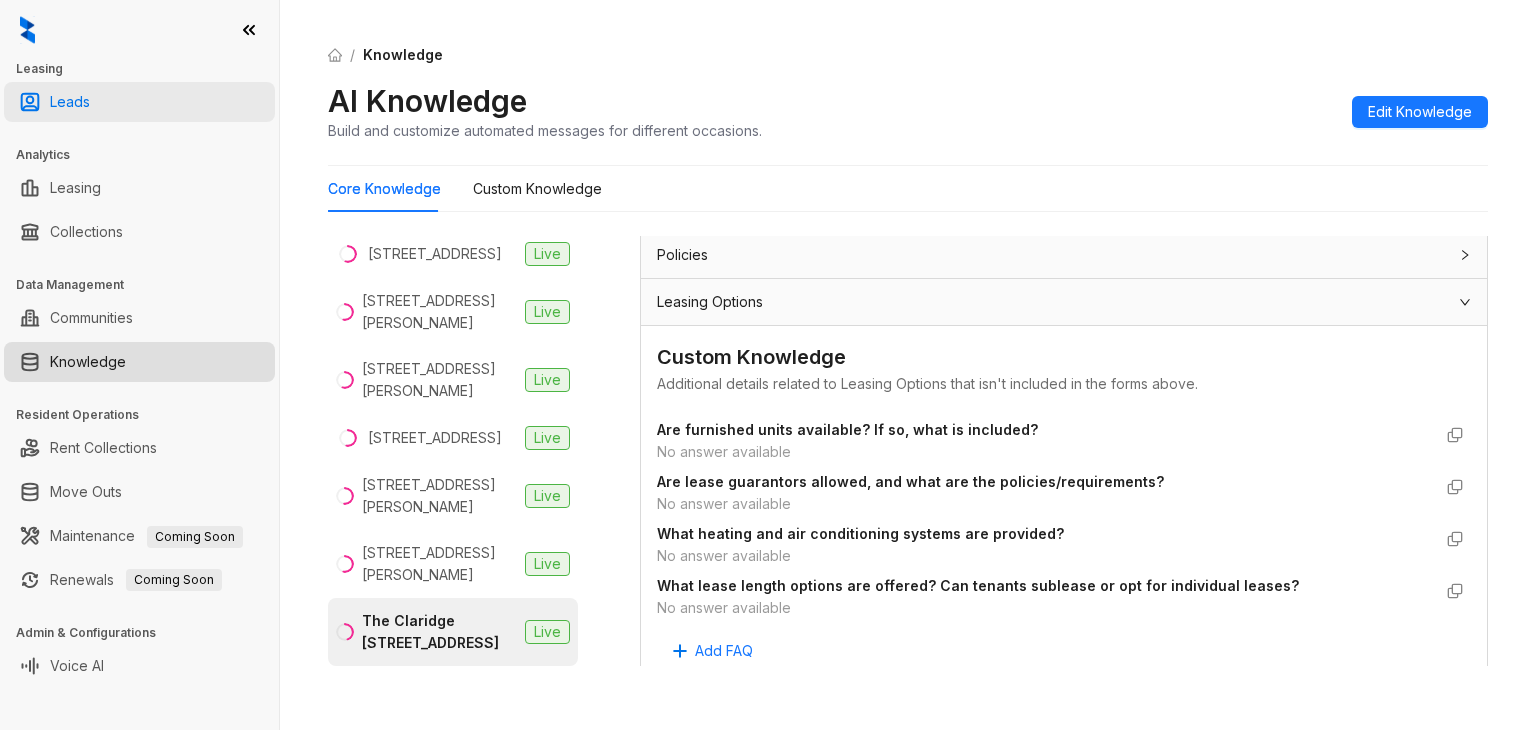 click on "Leads" at bounding box center [70, 102] 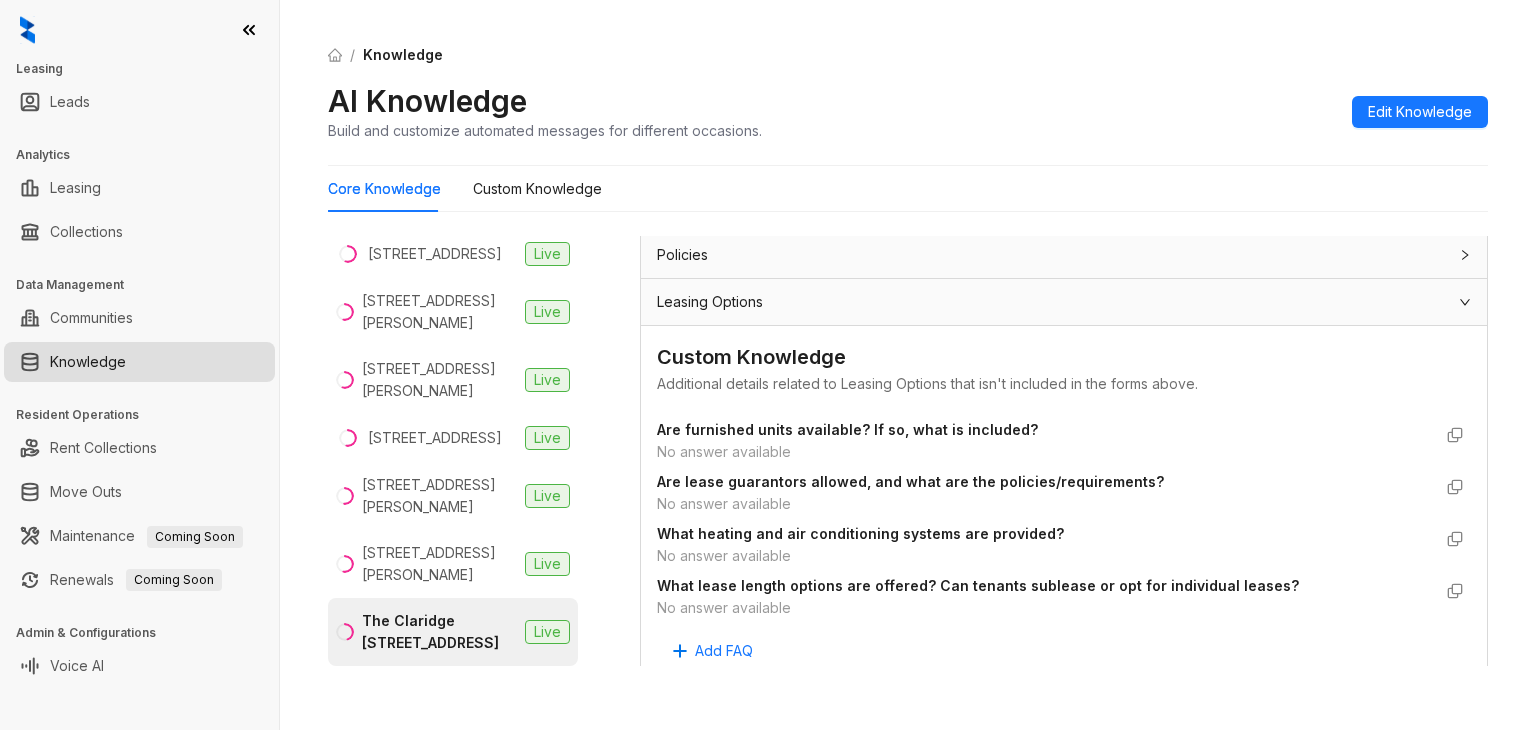 click 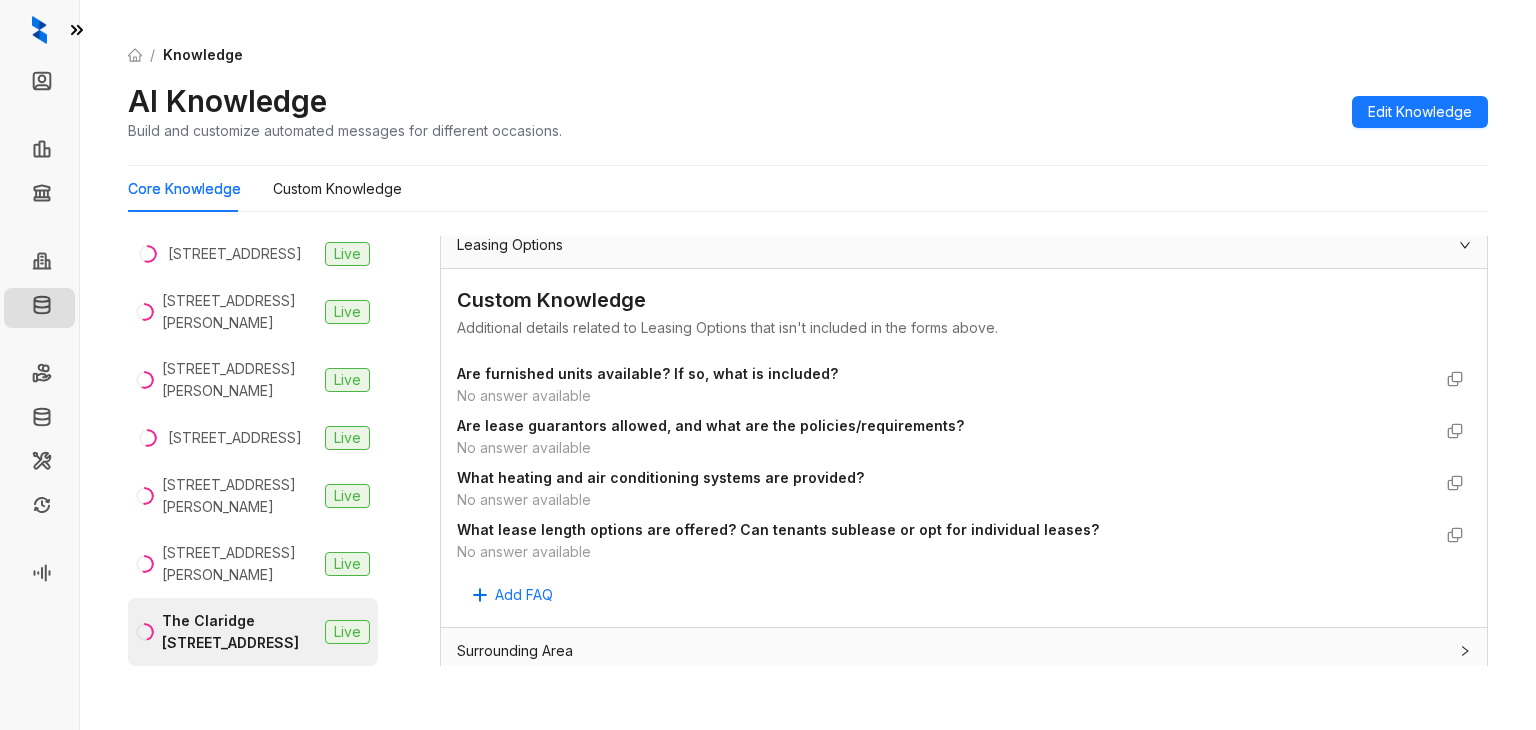 scroll, scrollTop: 1760, scrollLeft: 0, axis: vertical 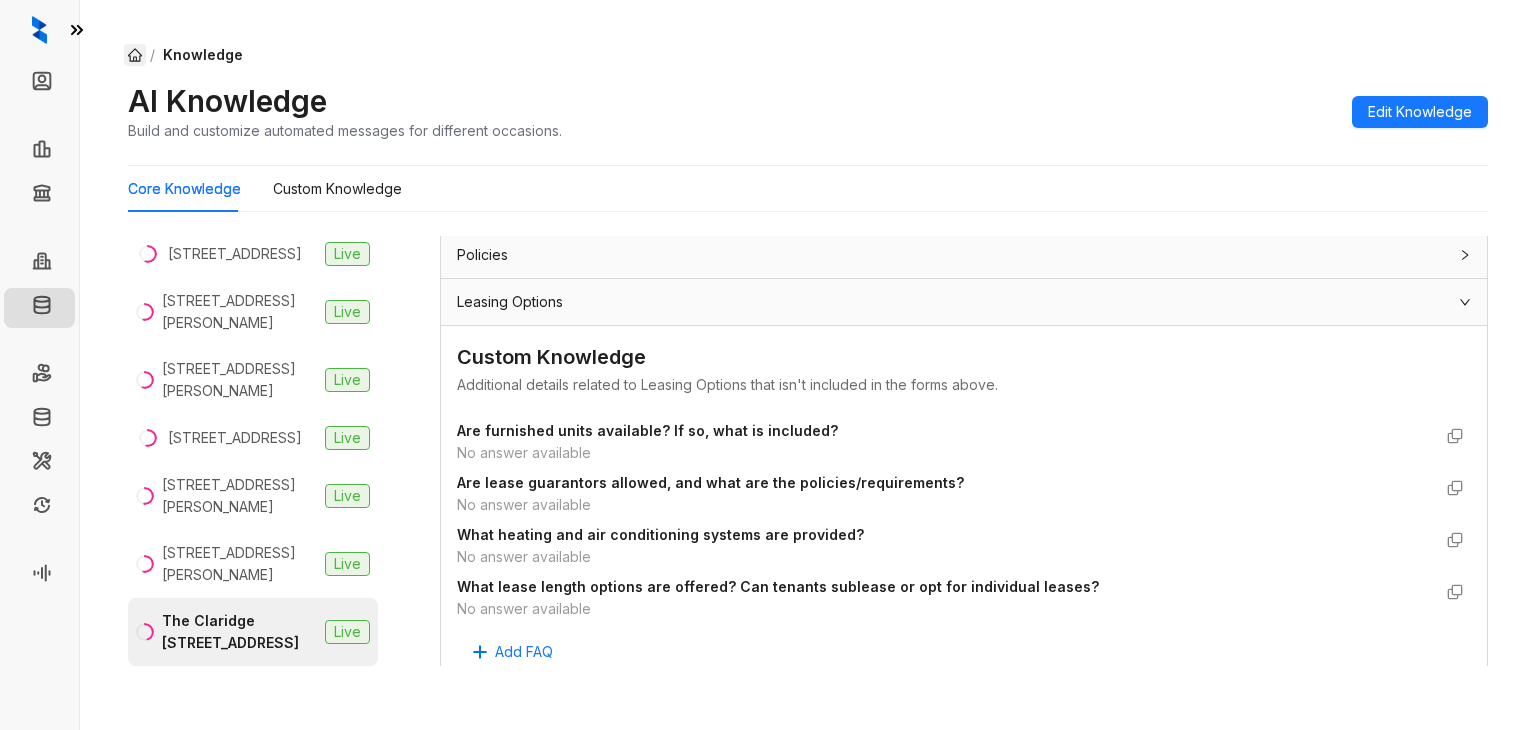 click at bounding box center (135, 55) 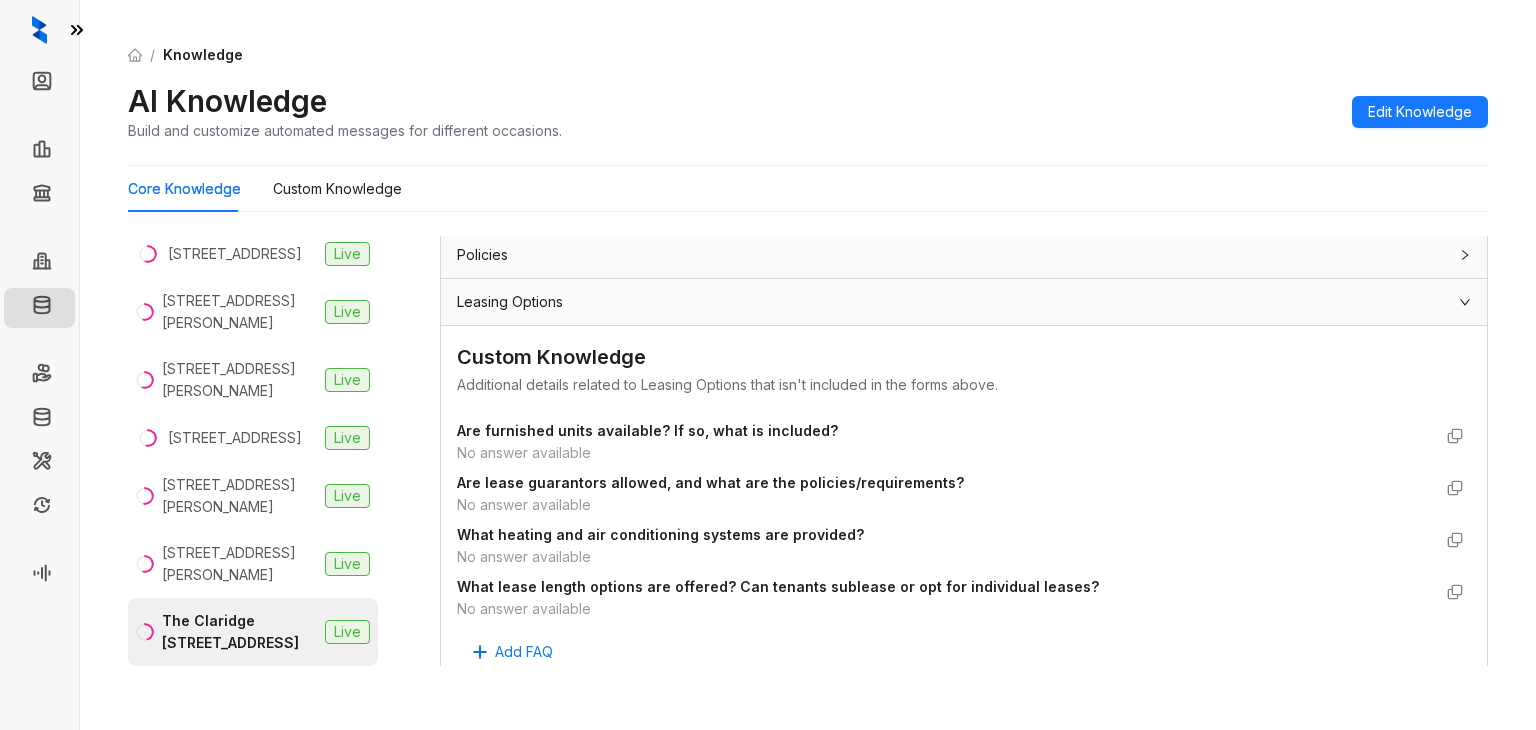 click on "Knowledge" at bounding box center (203, 54) 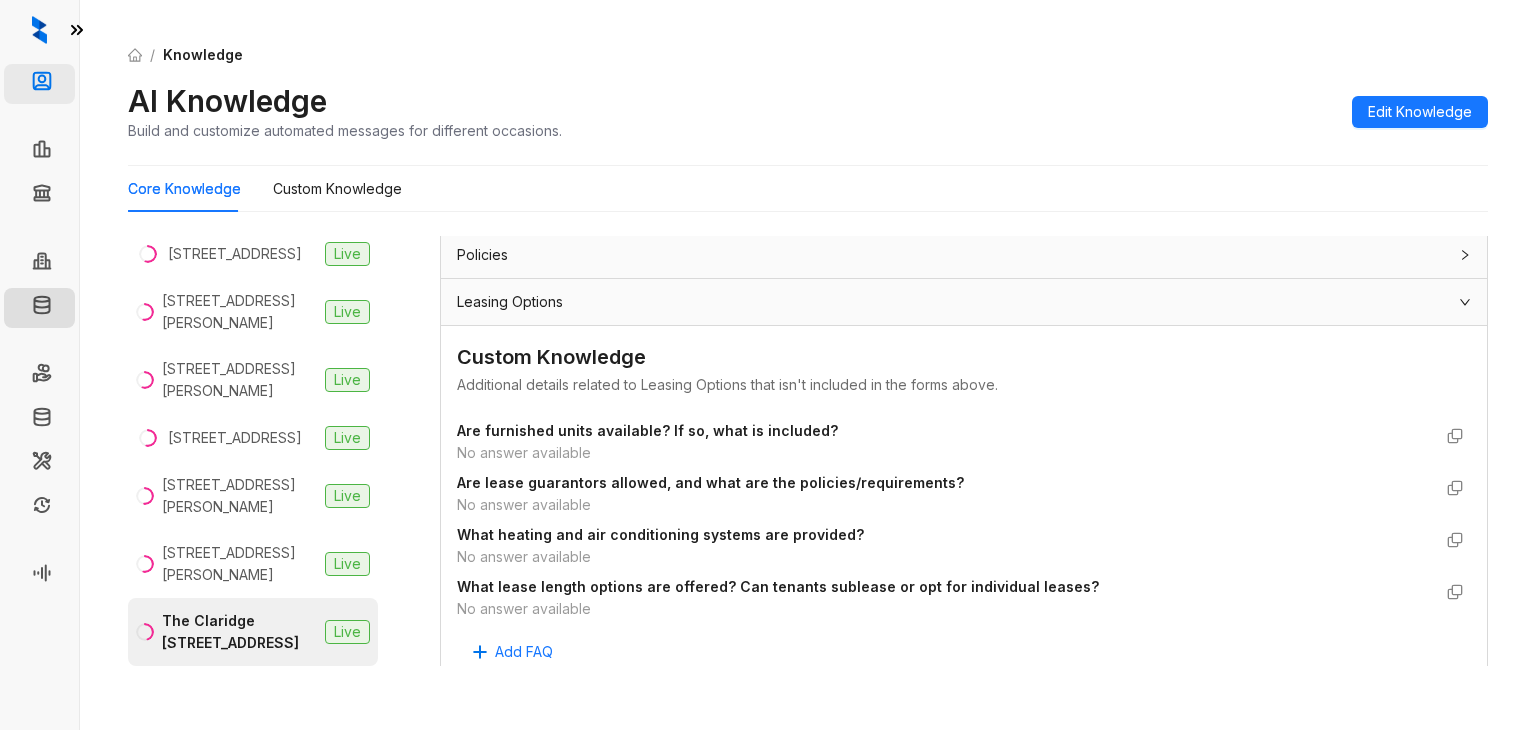click on "Leads" at bounding box center (82, 84) 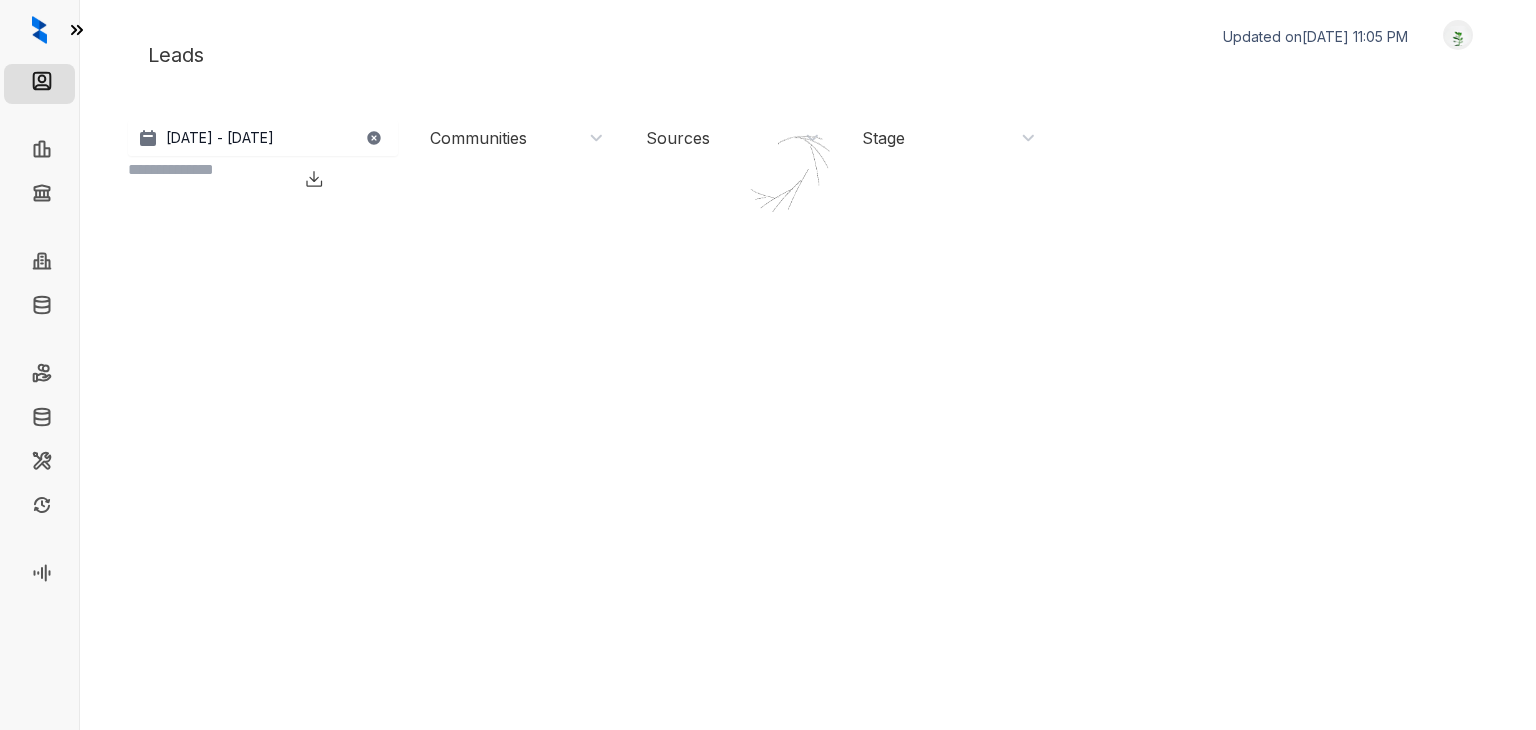 click on "Leads" at bounding box center (82, 84) 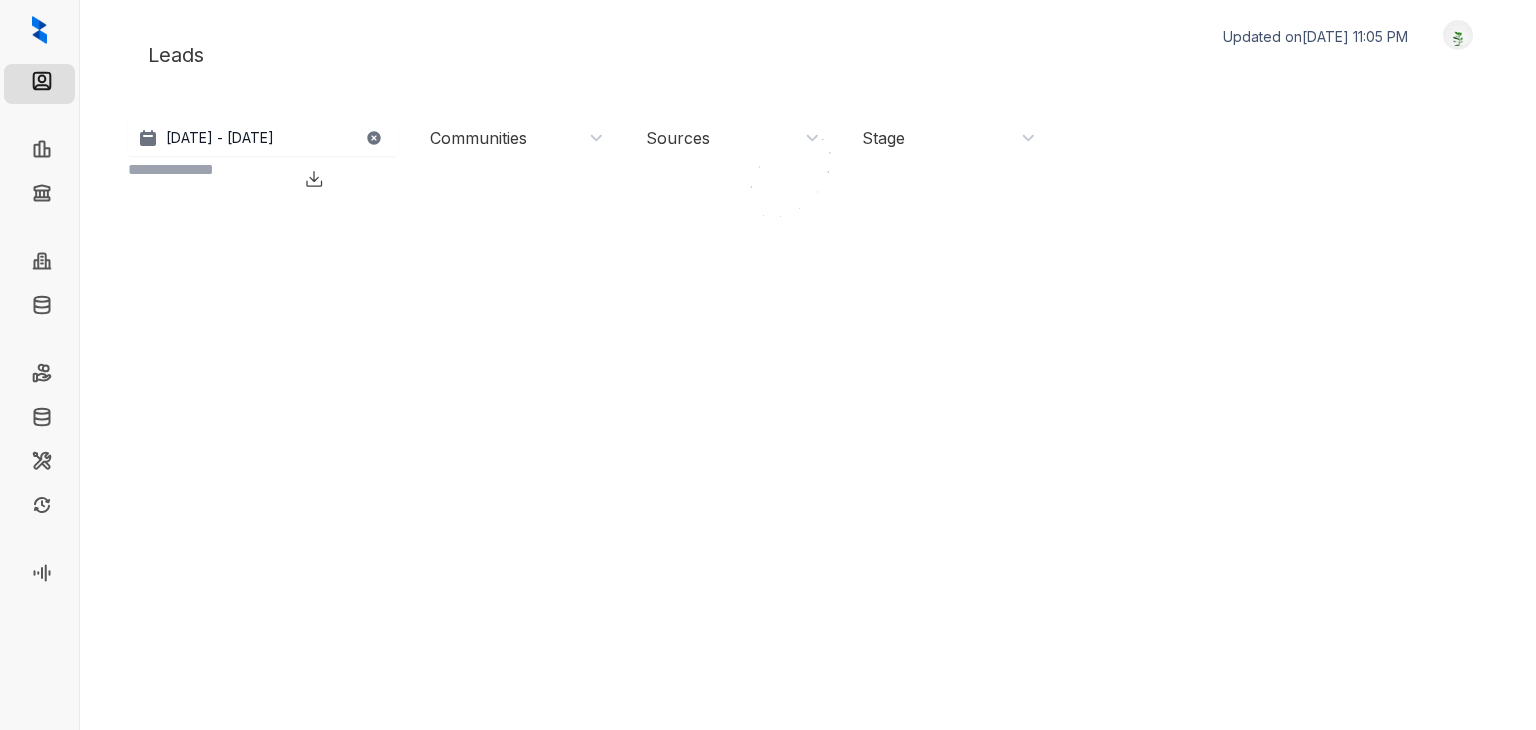 click at bounding box center [1458, 35] 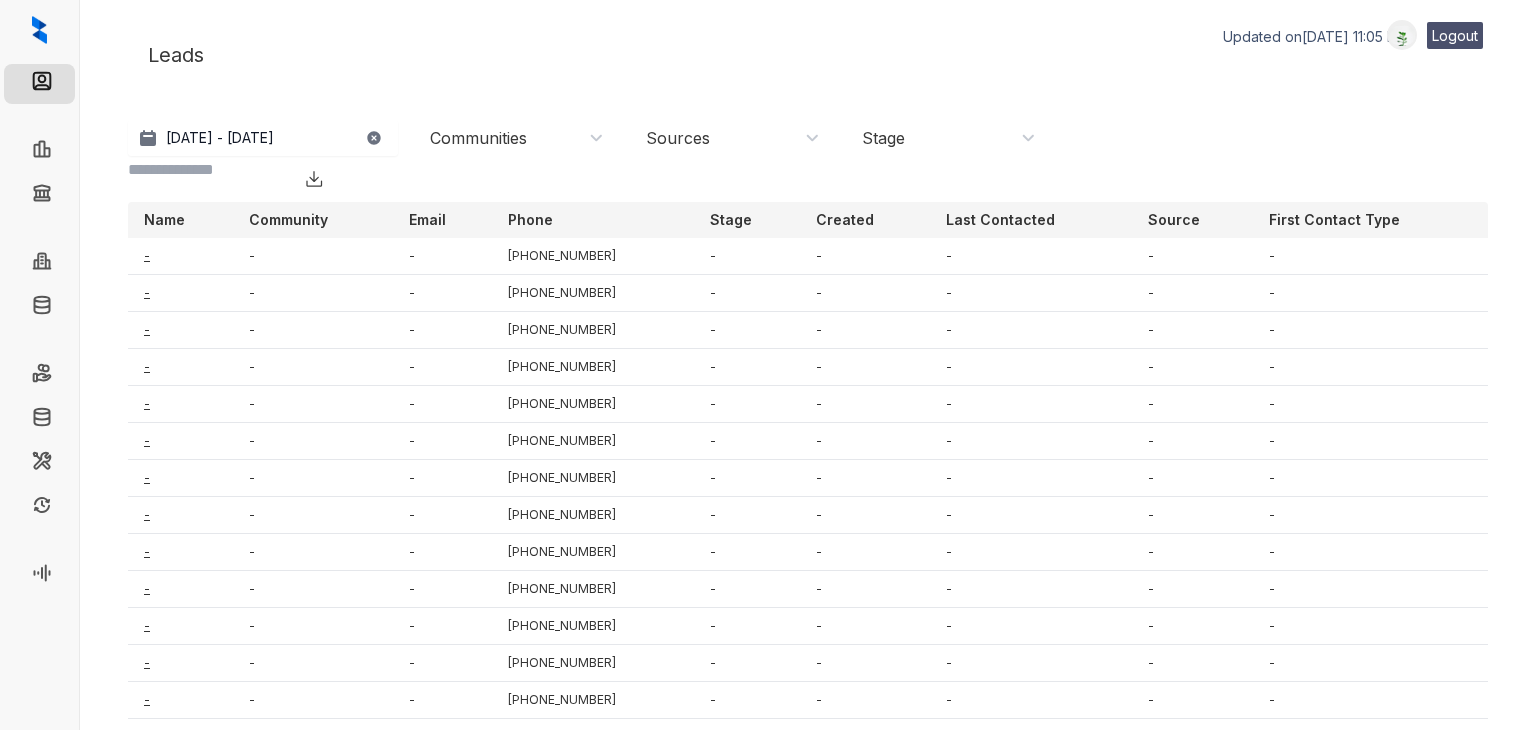 click on "Logout" at bounding box center [1455, 35] 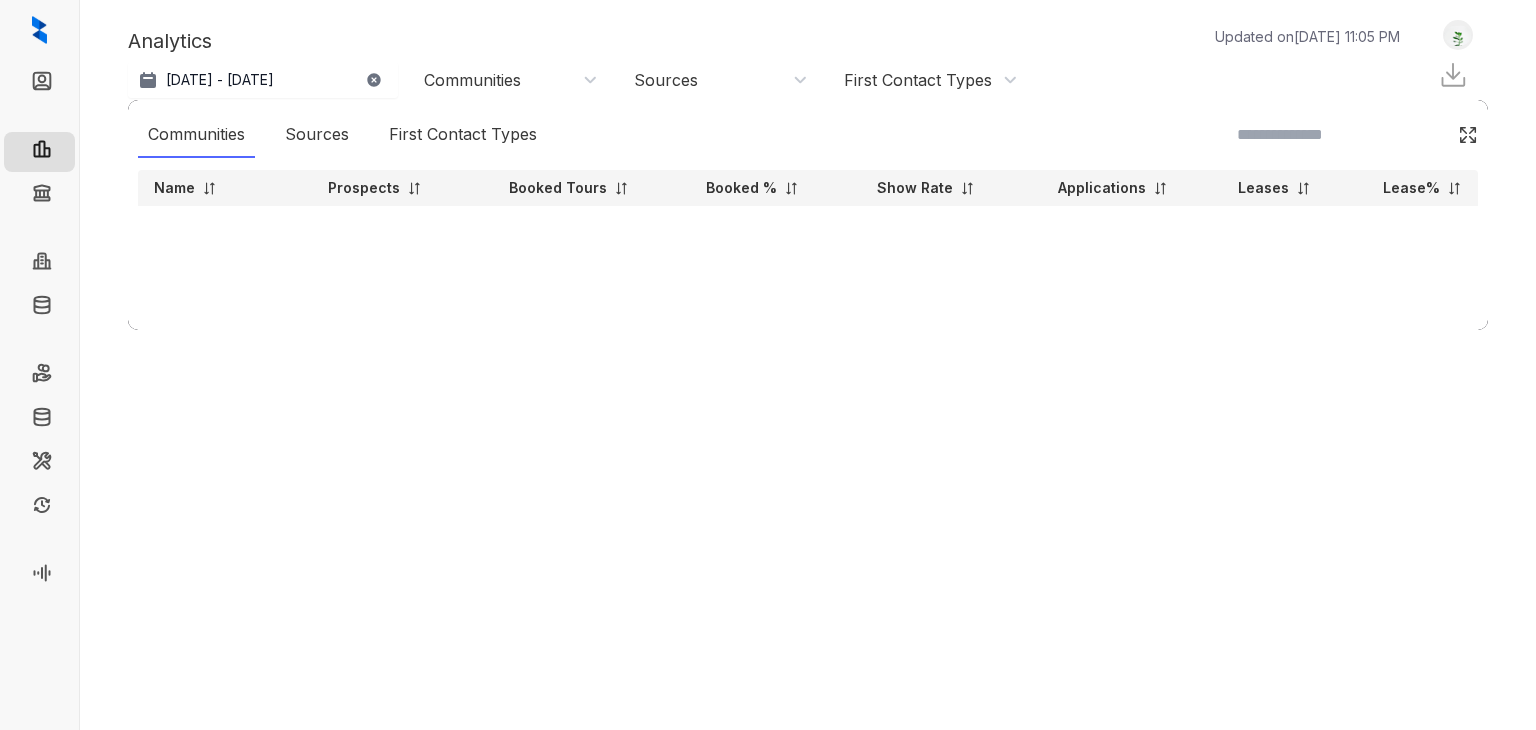 click at bounding box center [1458, 35] 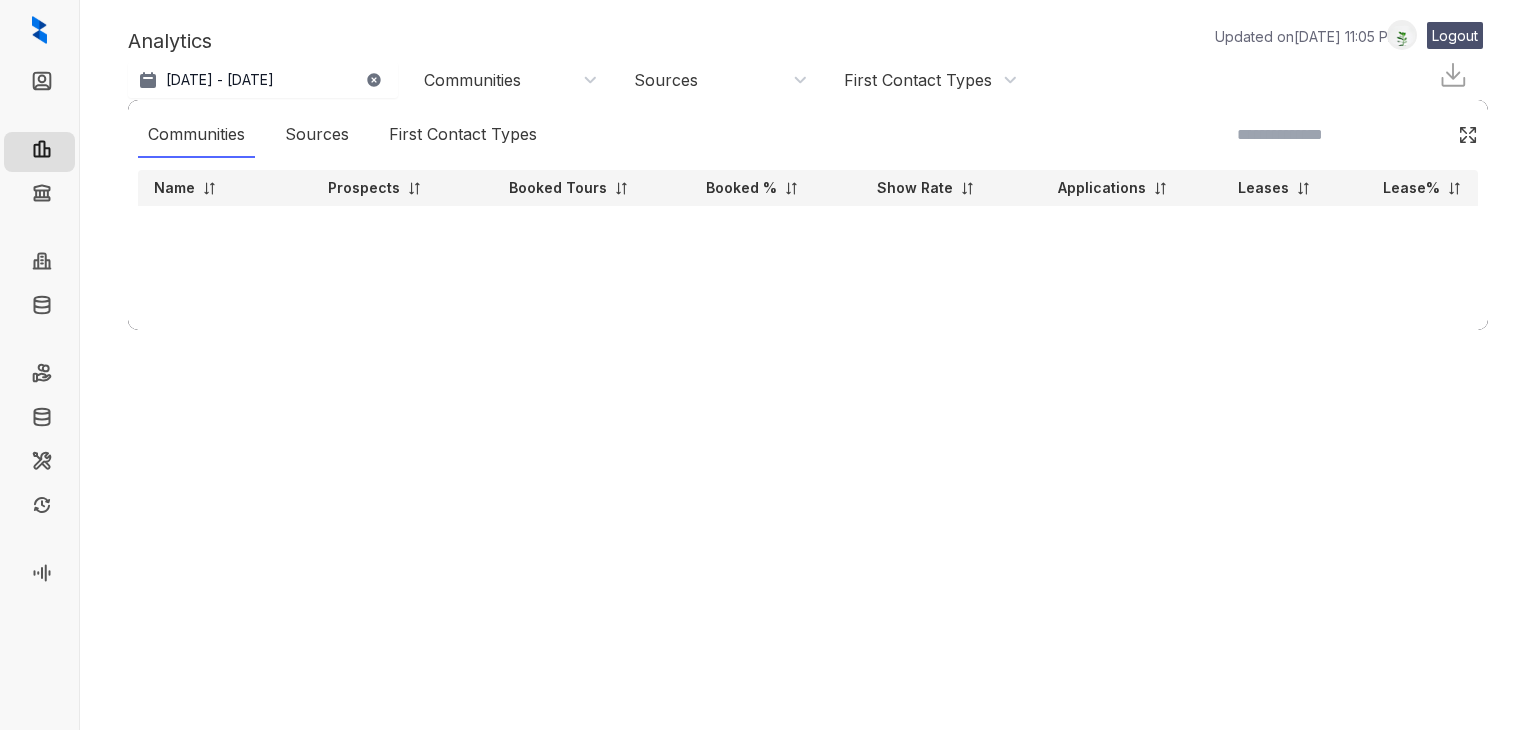 click on "Logout" at bounding box center [1455, 35] 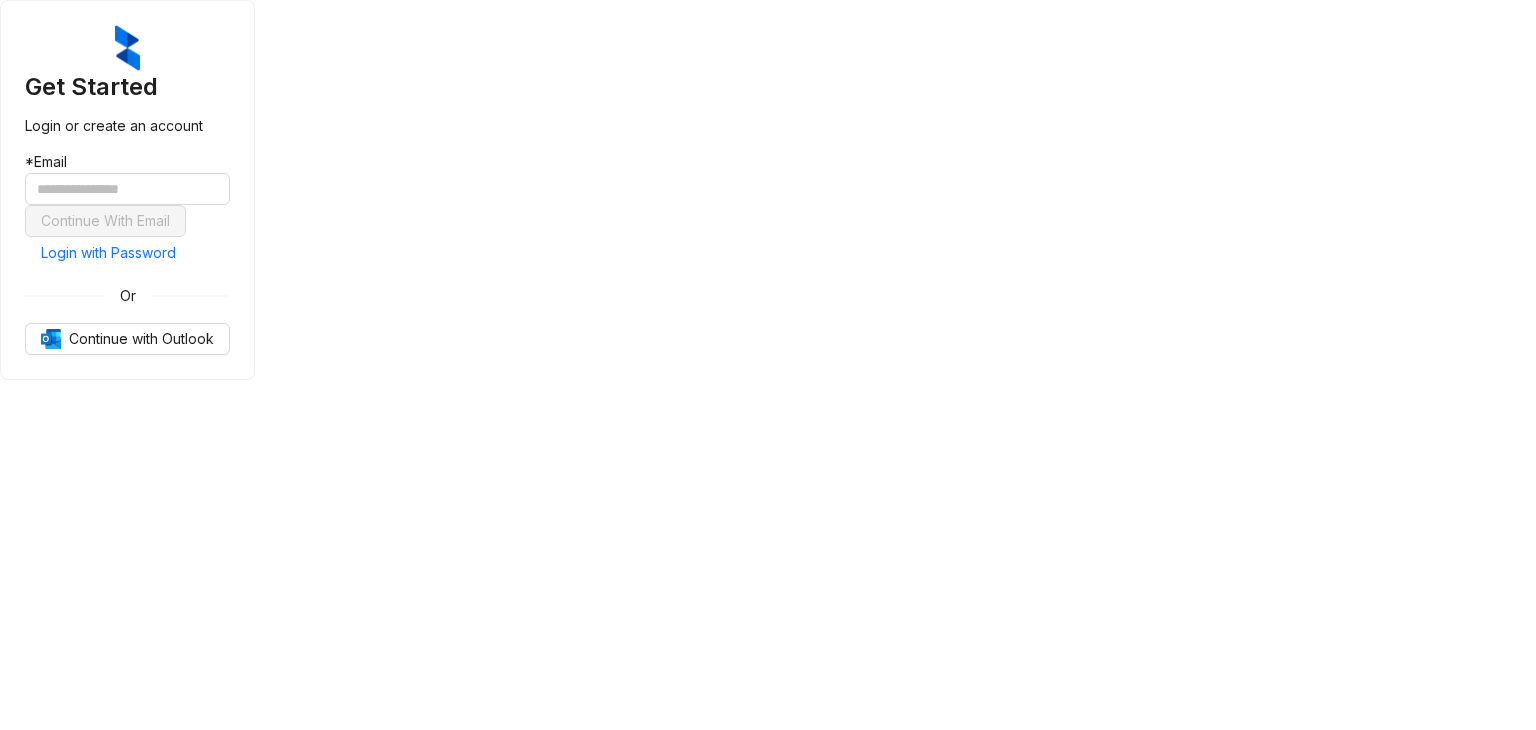click on "Get Started Login or create an account *  Email Continue With Email Login with Password Or Continue with Outlook" at bounding box center [127, 190] 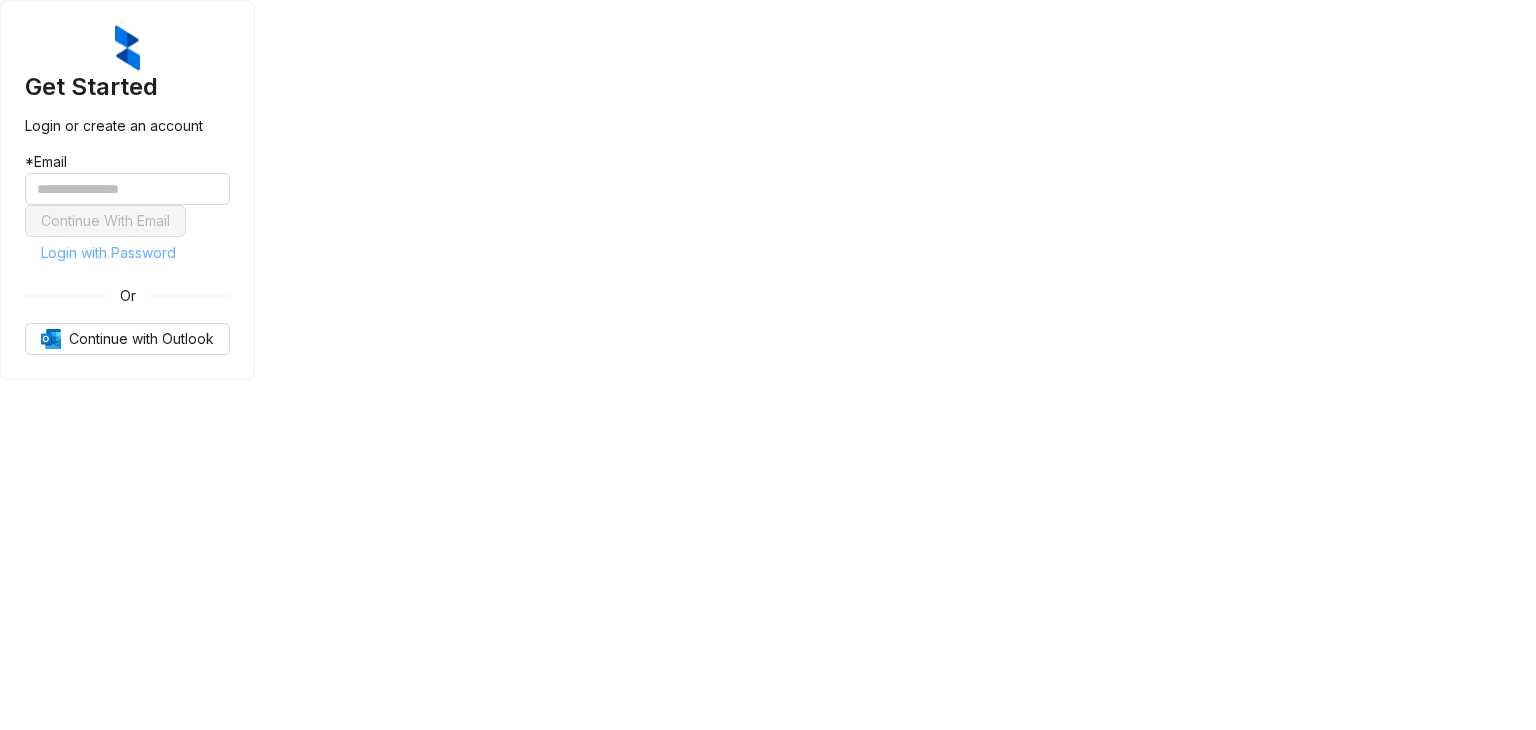 click on "Login with Password" at bounding box center (108, 253) 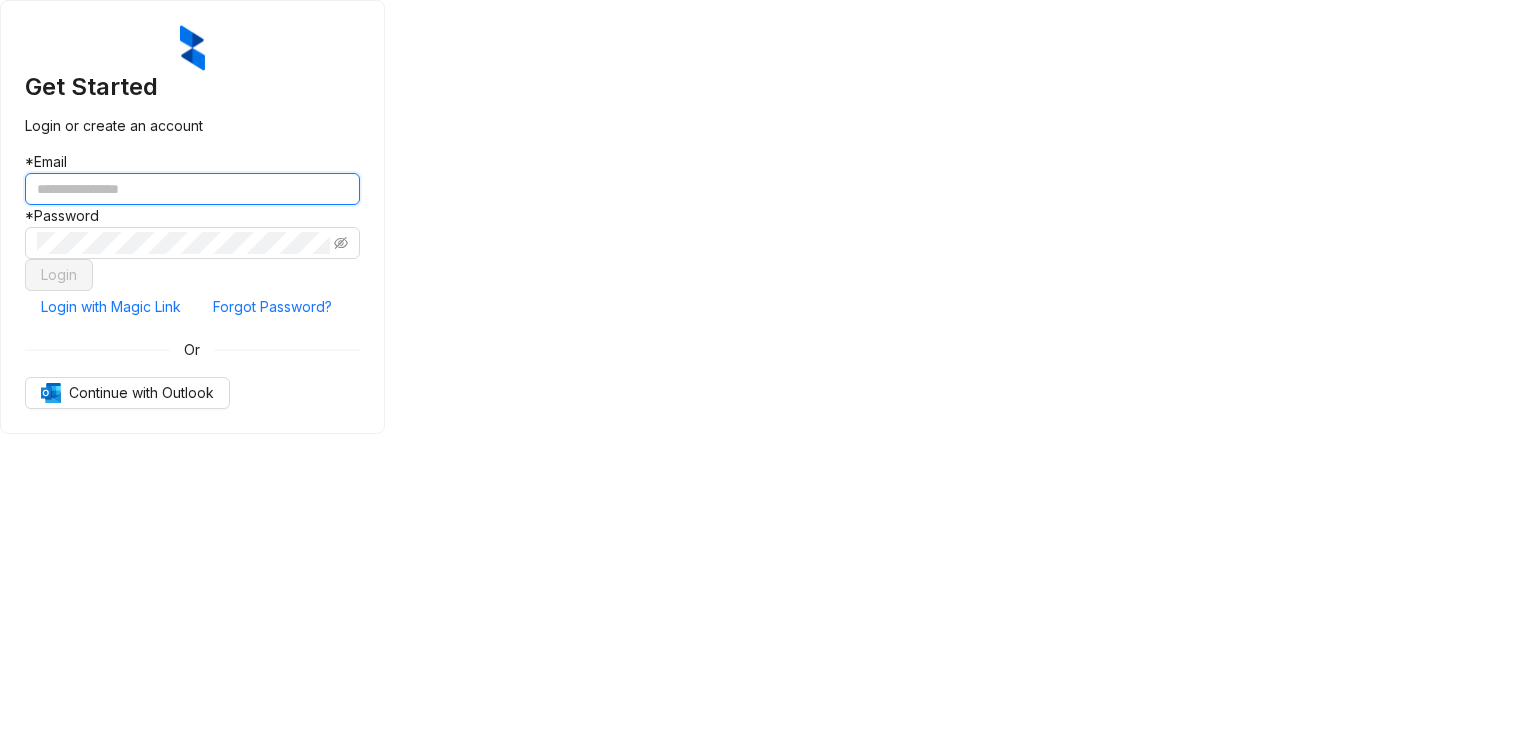 click at bounding box center [192, 189] 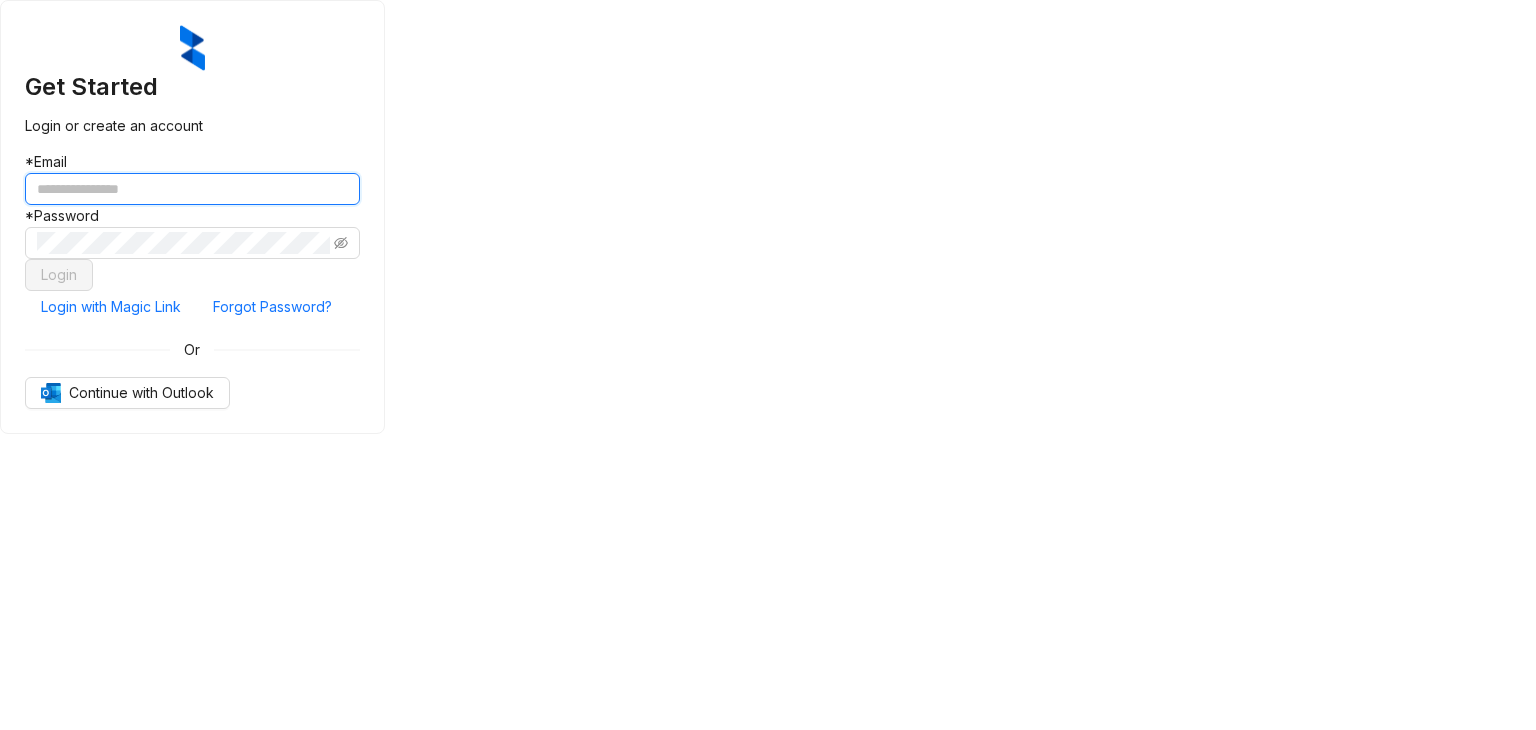 paste on "**********" 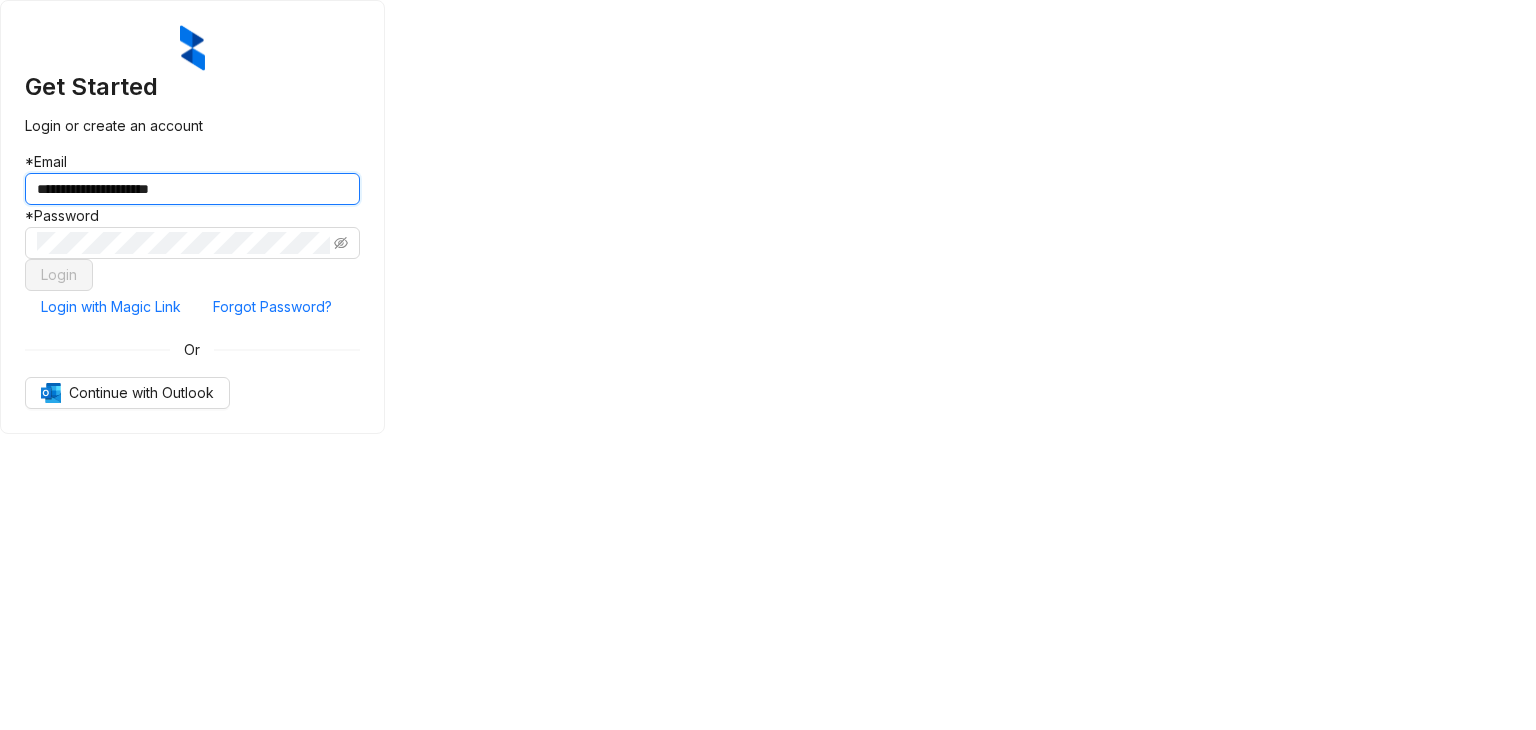 type on "**********" 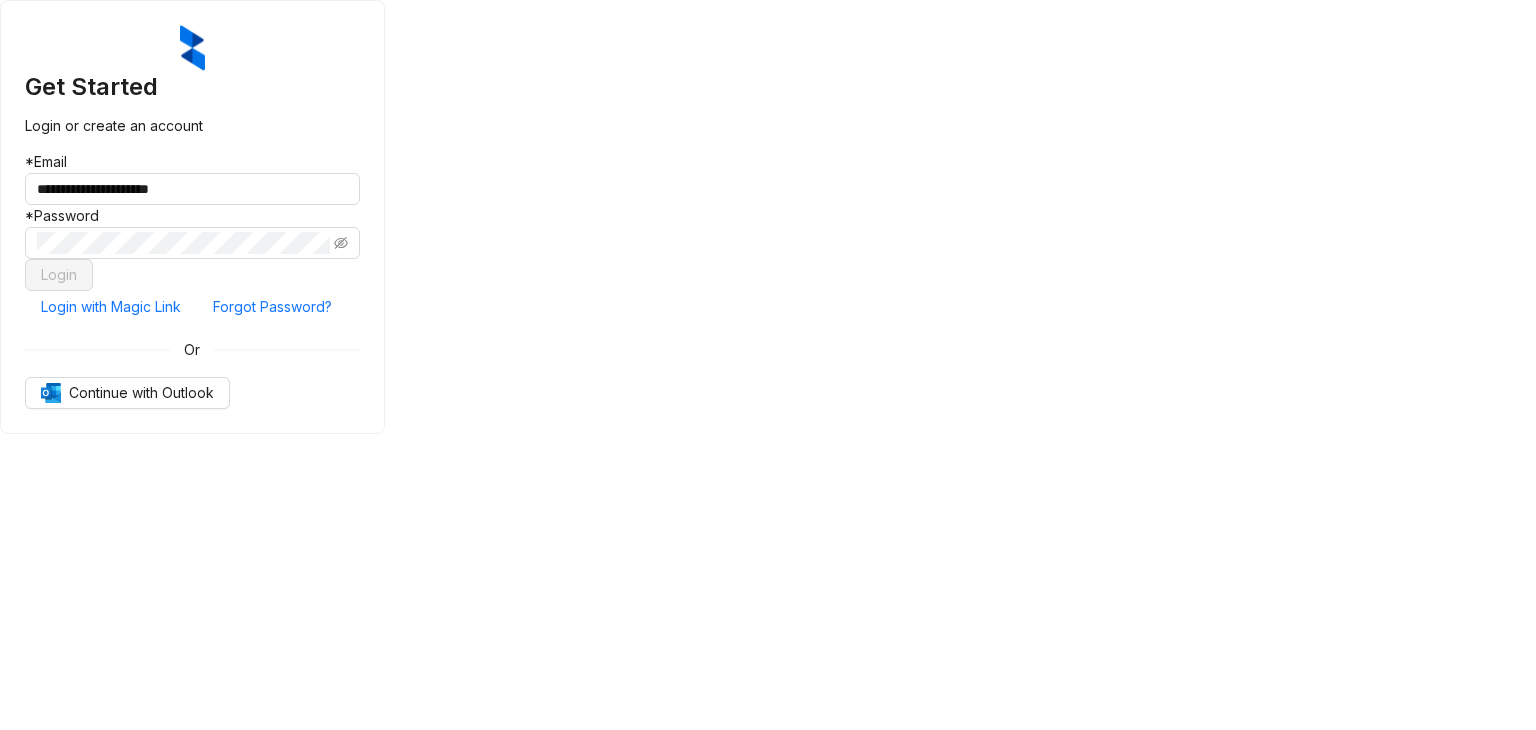 drag, startPoint x: 1454, startPoint y: 273, endPoint x: 1348, endPoint y: 316, distance: 114.38969 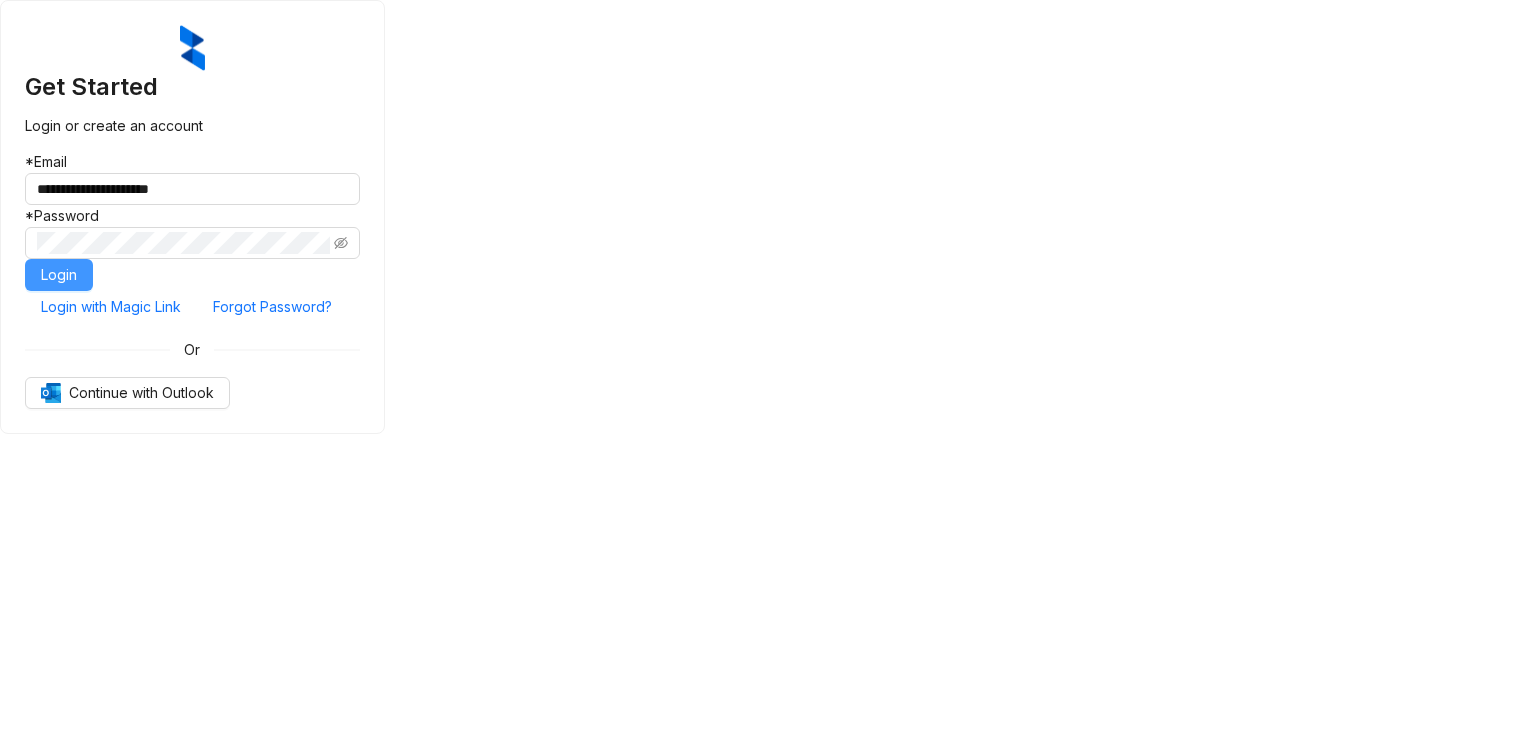 click on "Login" at bounding box center (59, 275) 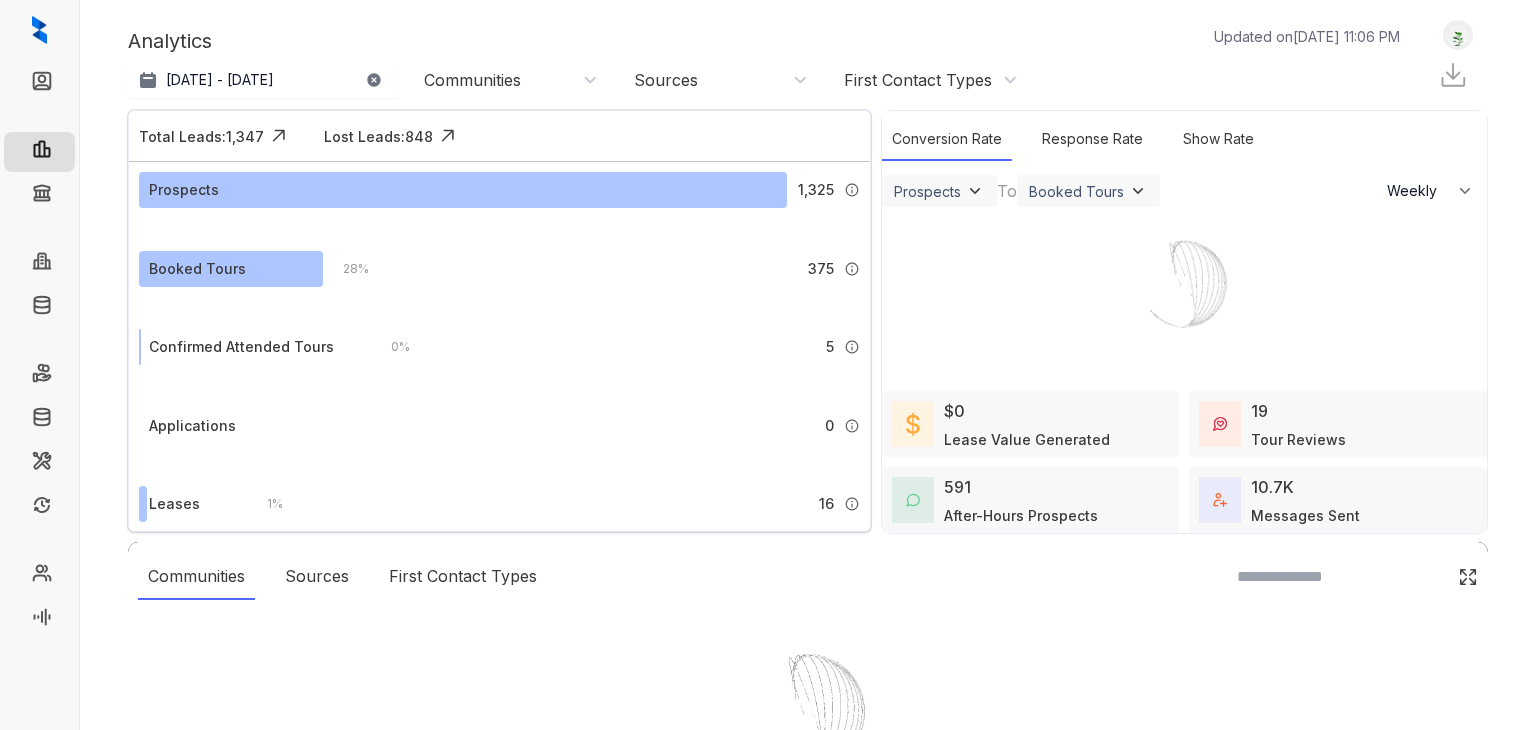 select on "******" 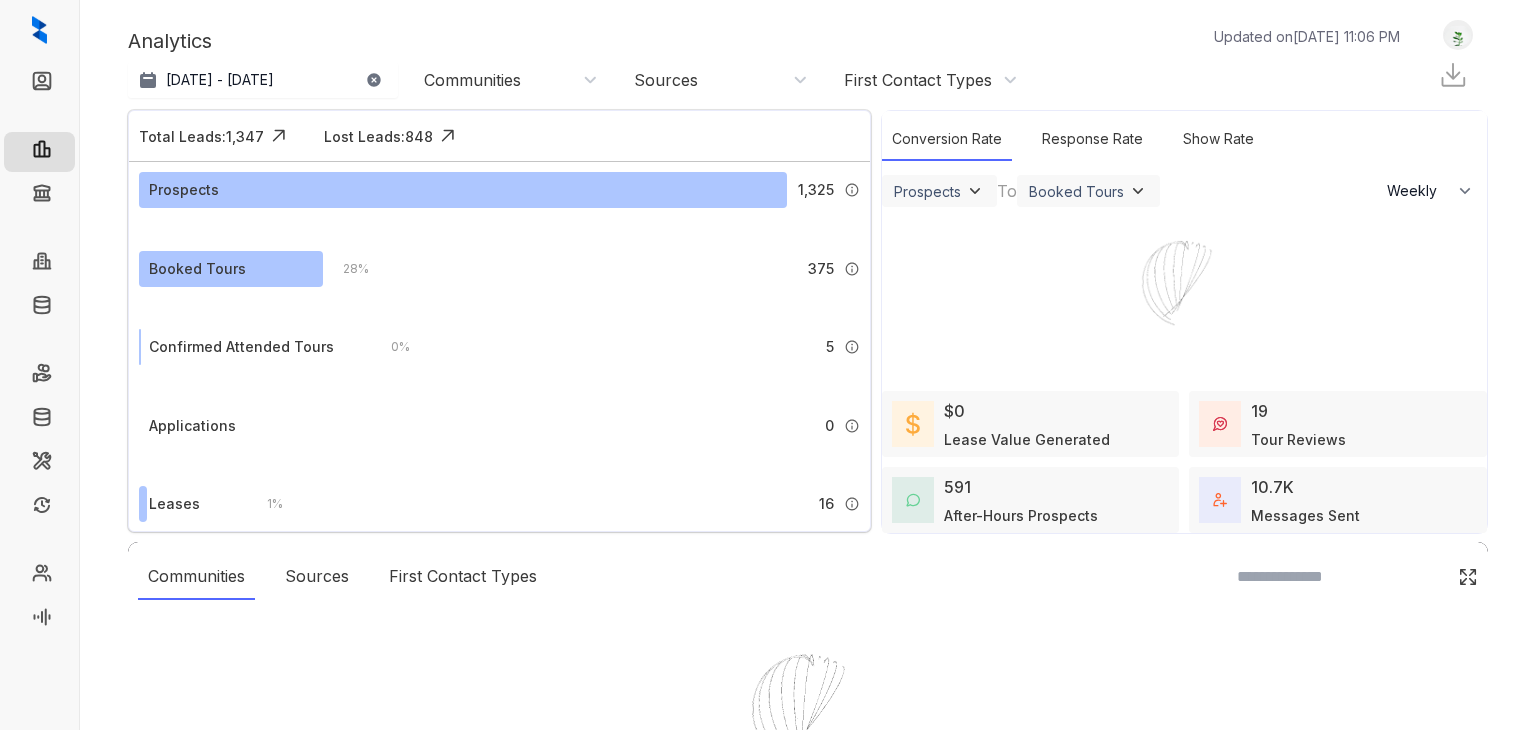 scroll, scrollTop: 0, scrollLeft: 0, axis: both 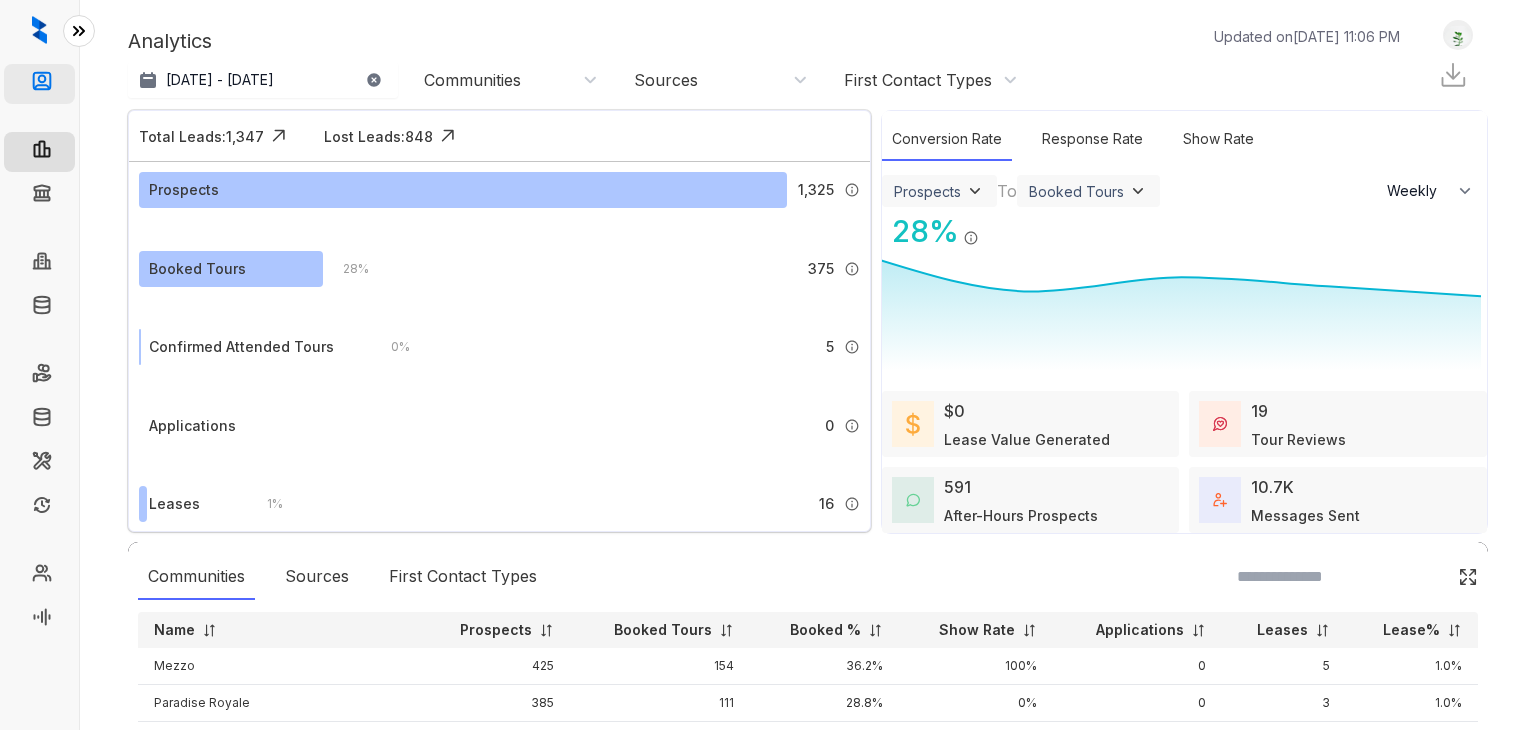 click on "Leads" at bounding box center (82, 84) 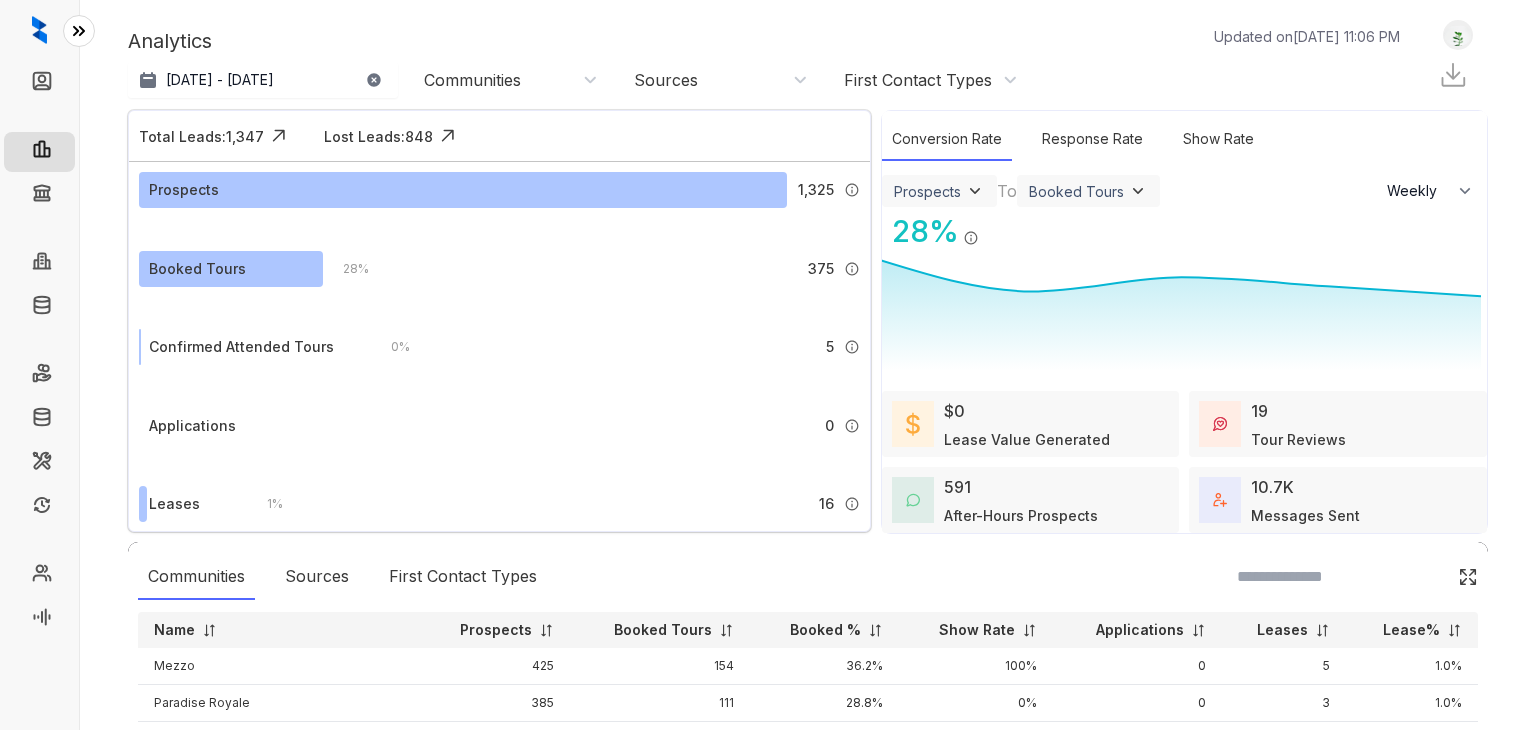click 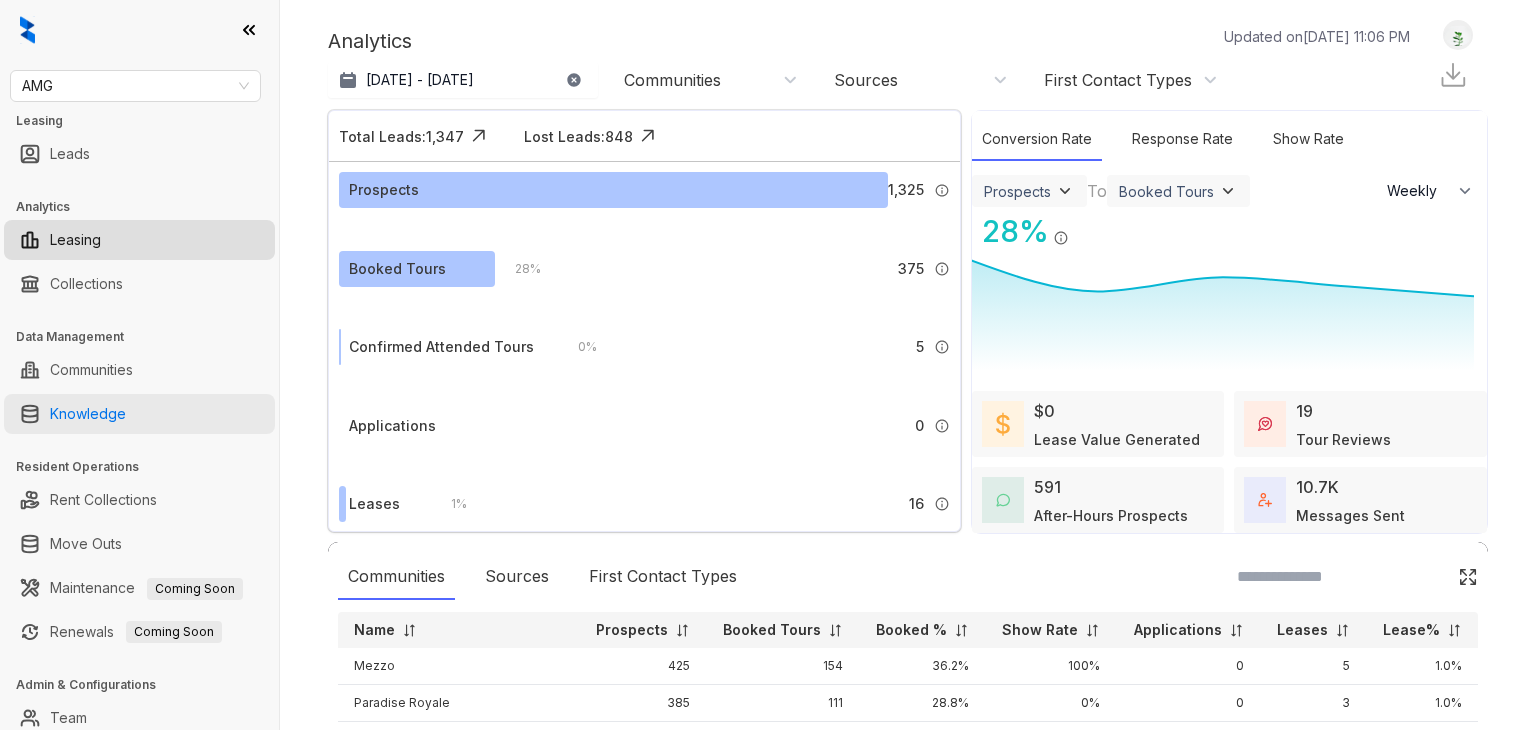 click on "Knowledge" at bounding box center (88, 414) 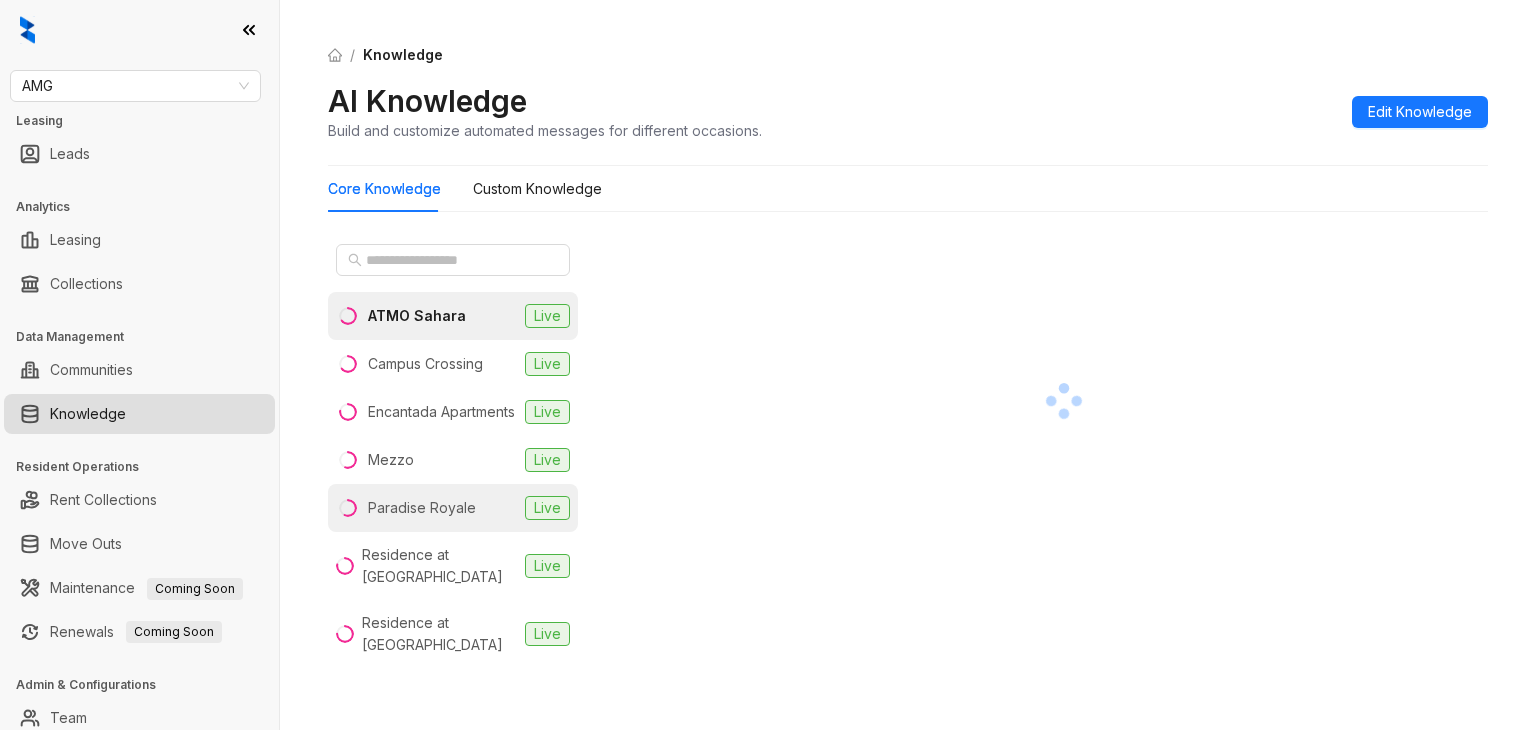 click on "Paradise Royale" at bounding box center [422, 508] 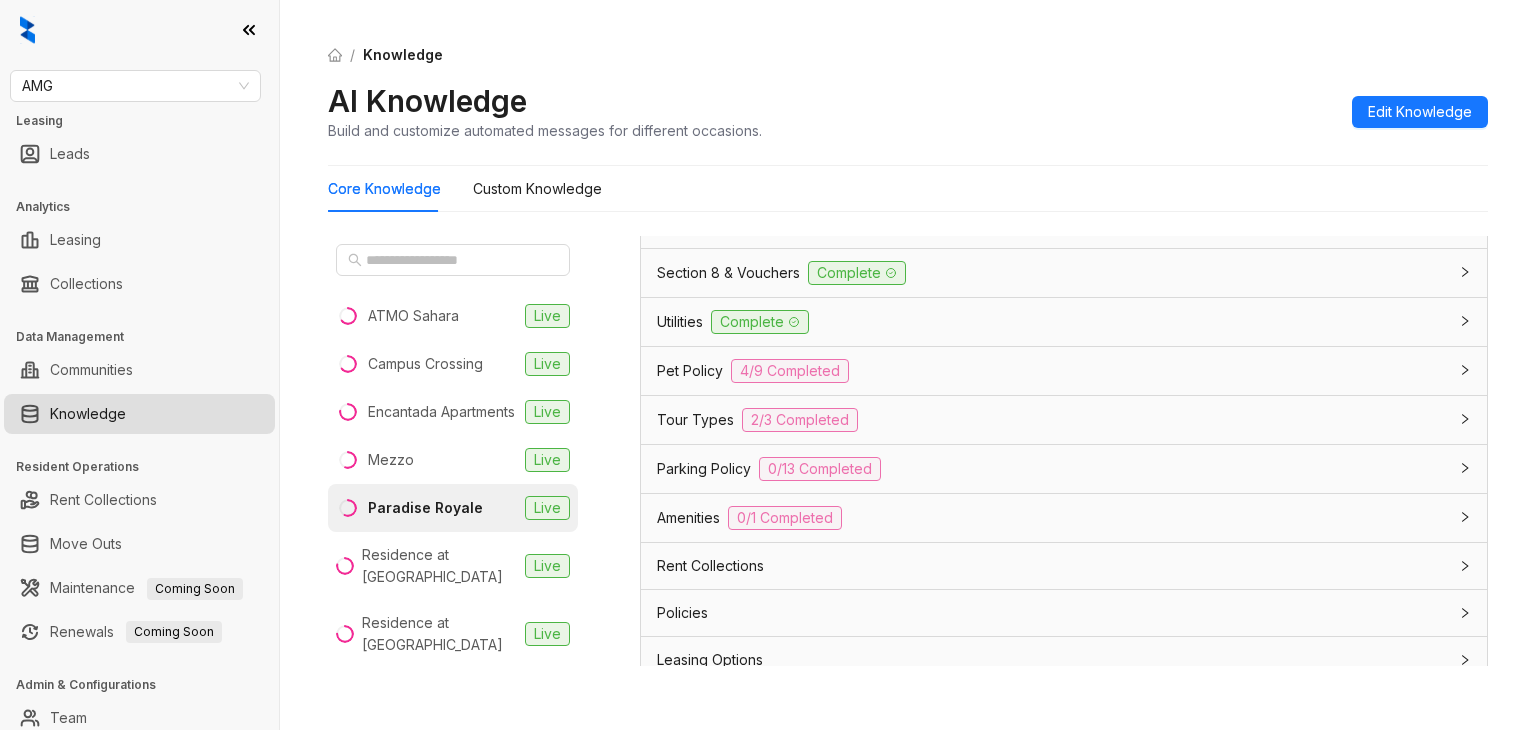 scroll, scrollTop: 1517, scrollLeft: 0, axis: vertical 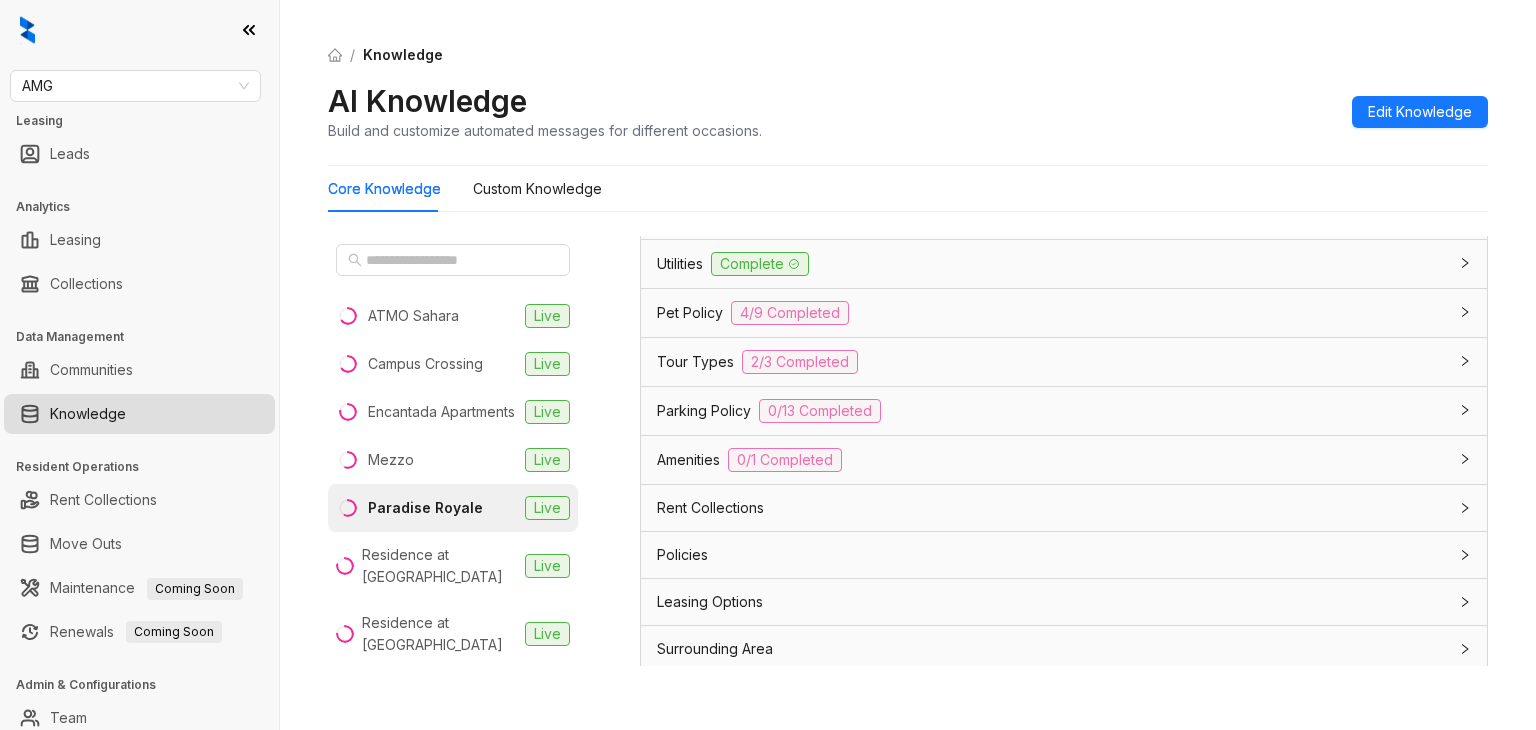 click on "Leasing Options" at bounding box center [1064, 602] 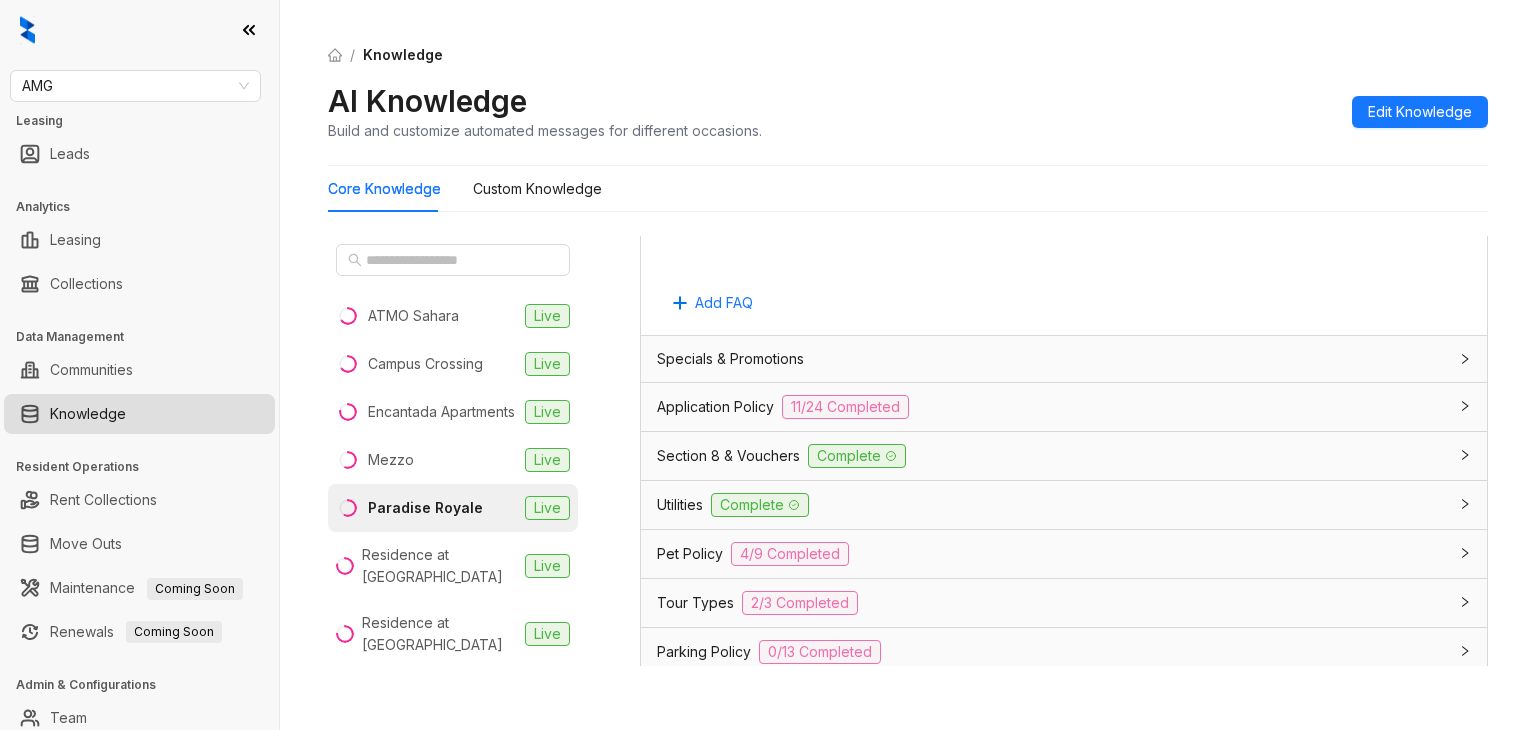 scroll, scrollTop: 1776, scrollLeft: 0, axis: vertical 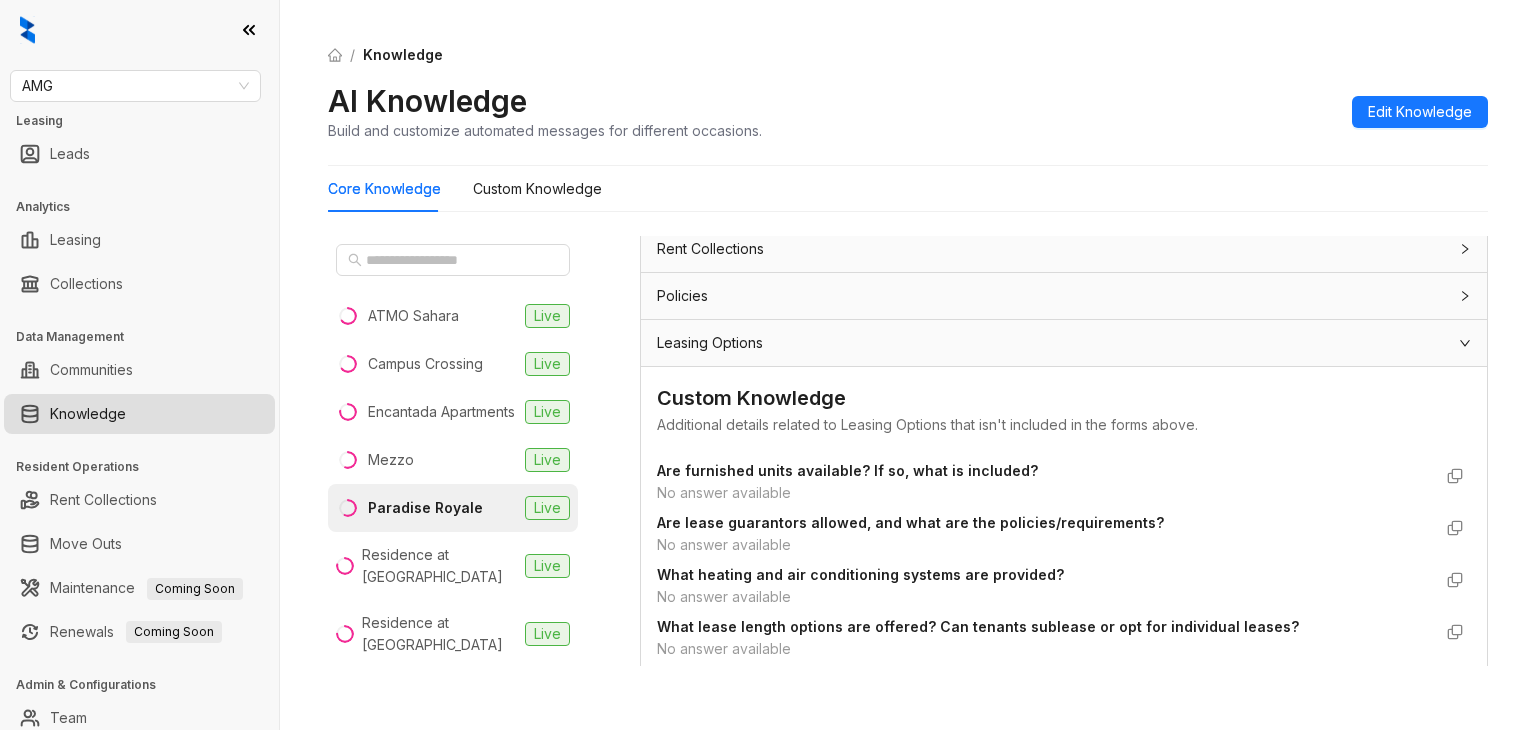 click on "Leasing Options" at bounding box center [710, 343] 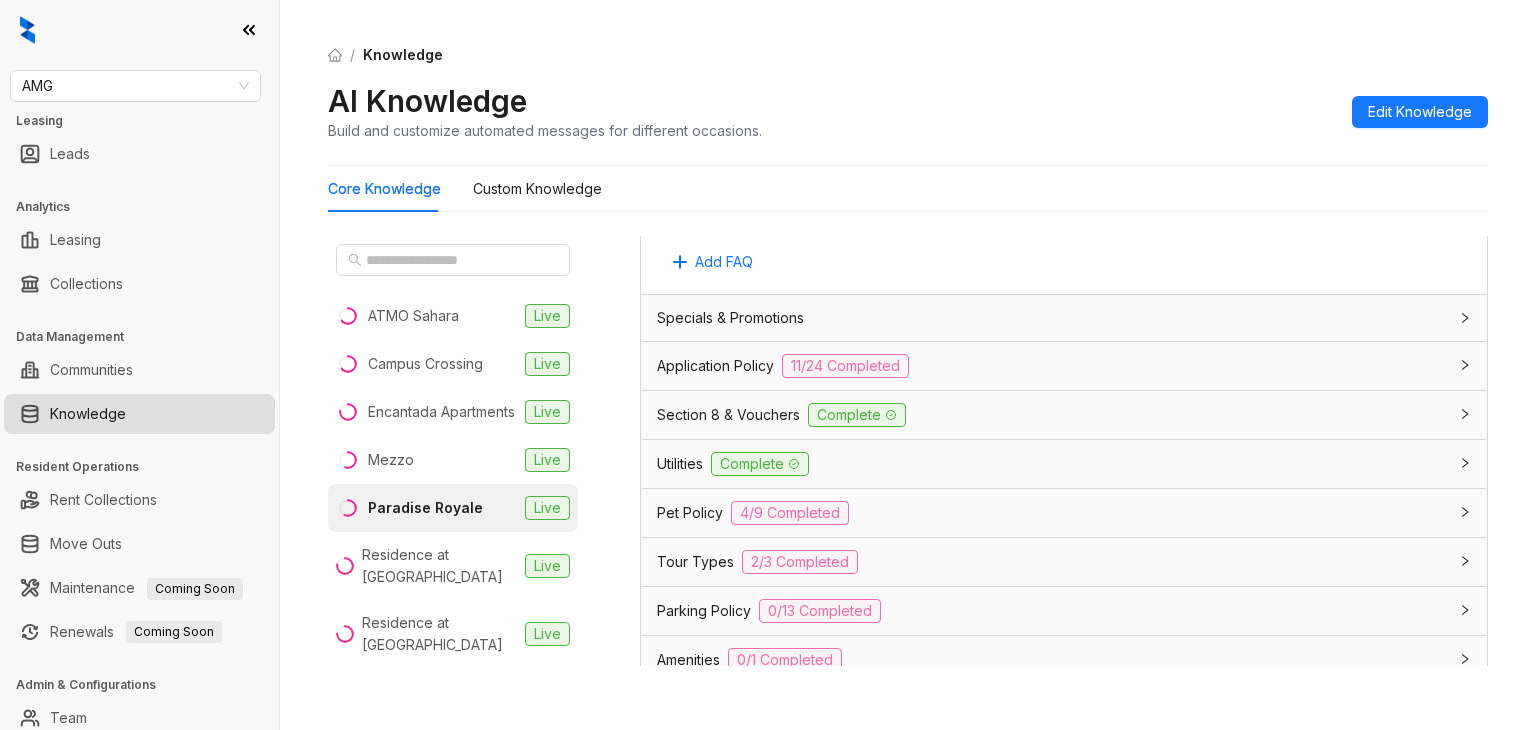 scroll, scrollTop: 1517, scrollLeft: 0, axis: vertical 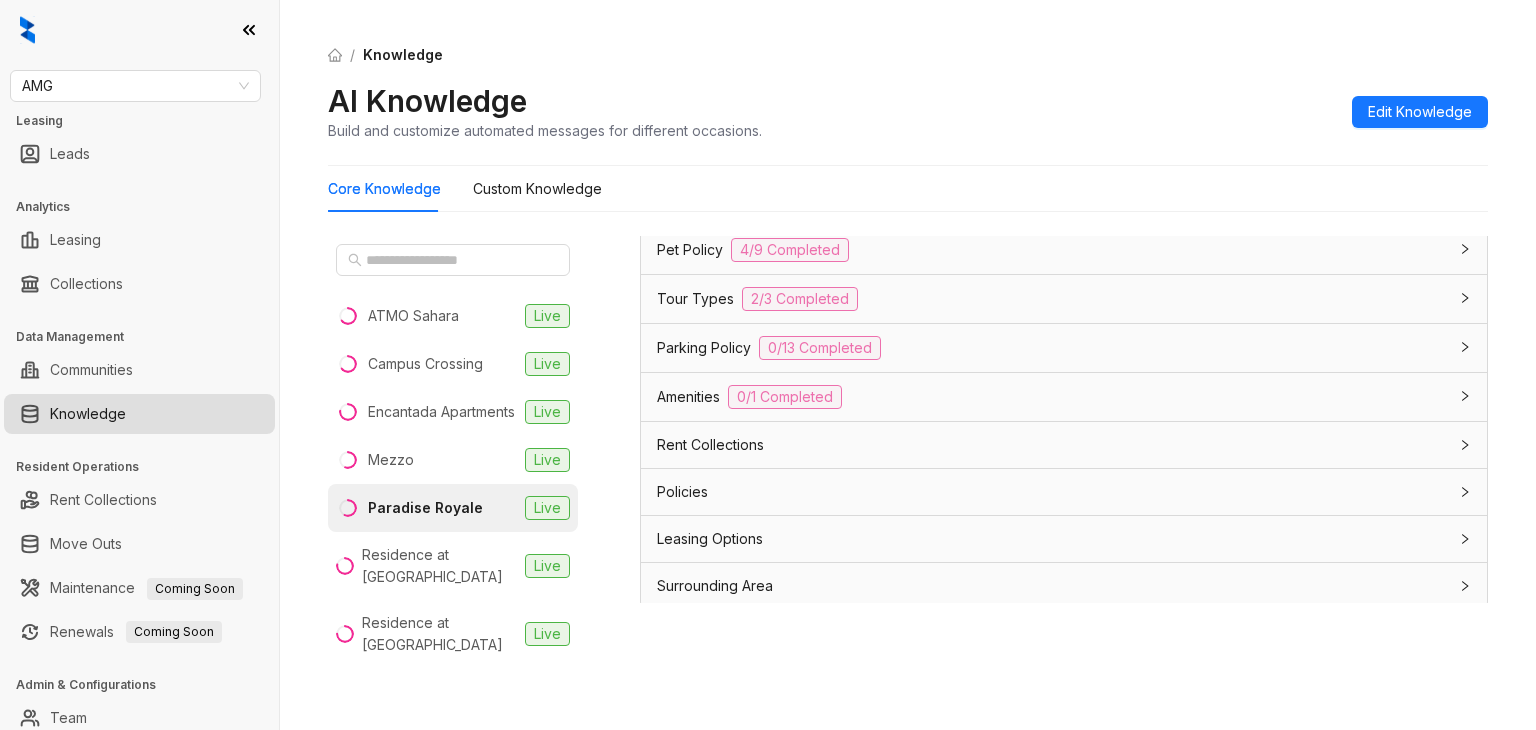 click on "Policies" at bounding box center [682, 492] 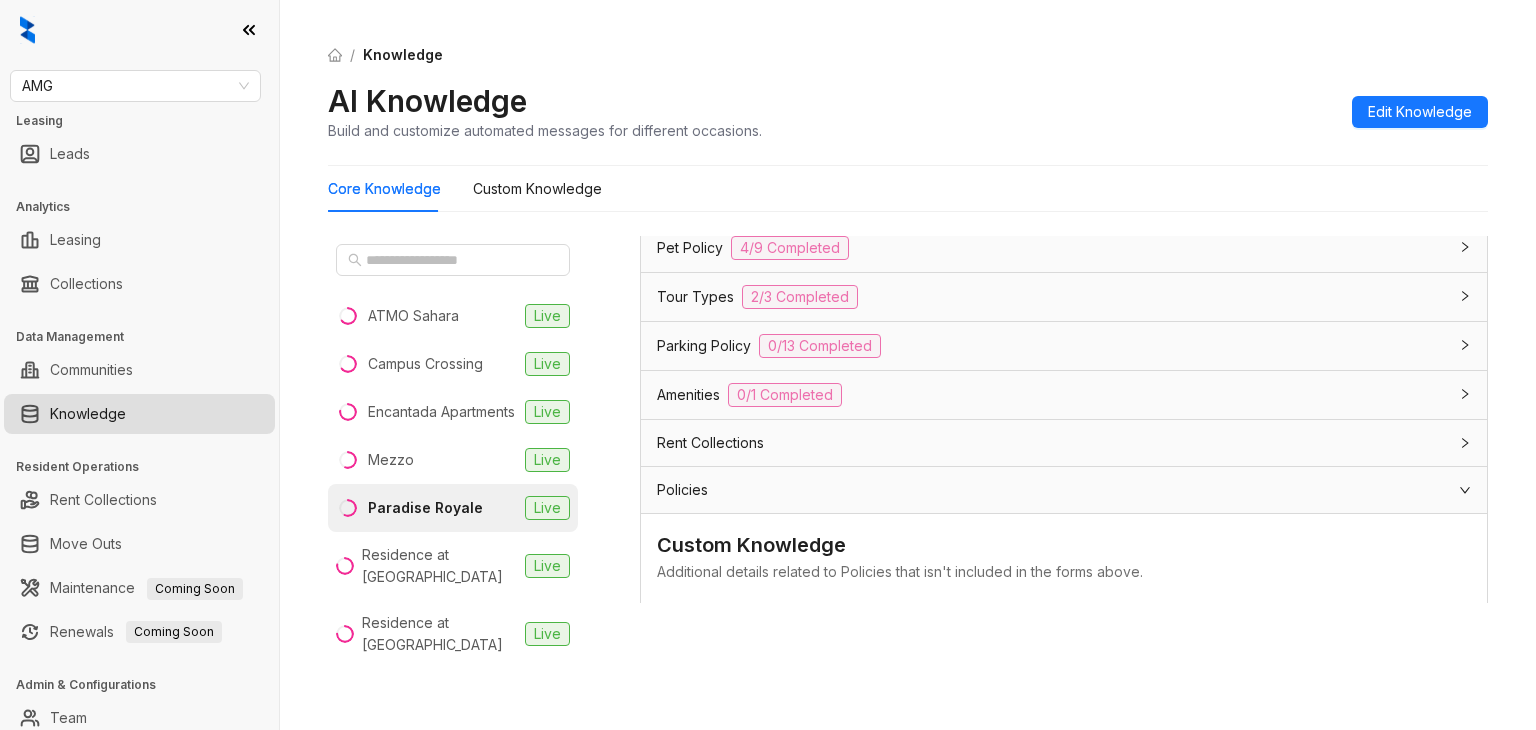scroll, scrollTop: 1517, scrollLeft: 0, axis: vertical 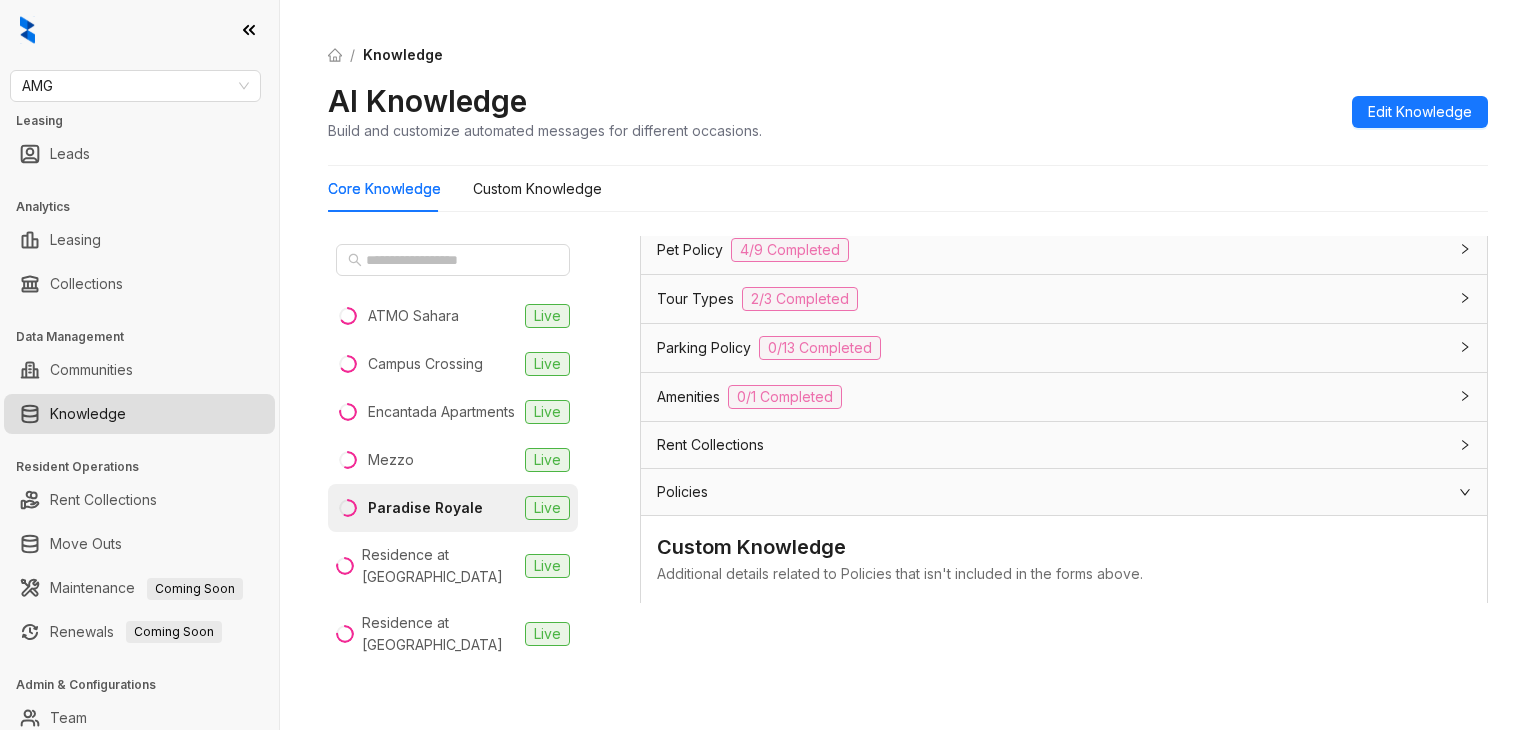 click on "Rent Collections" at bounding box center [710, 445] 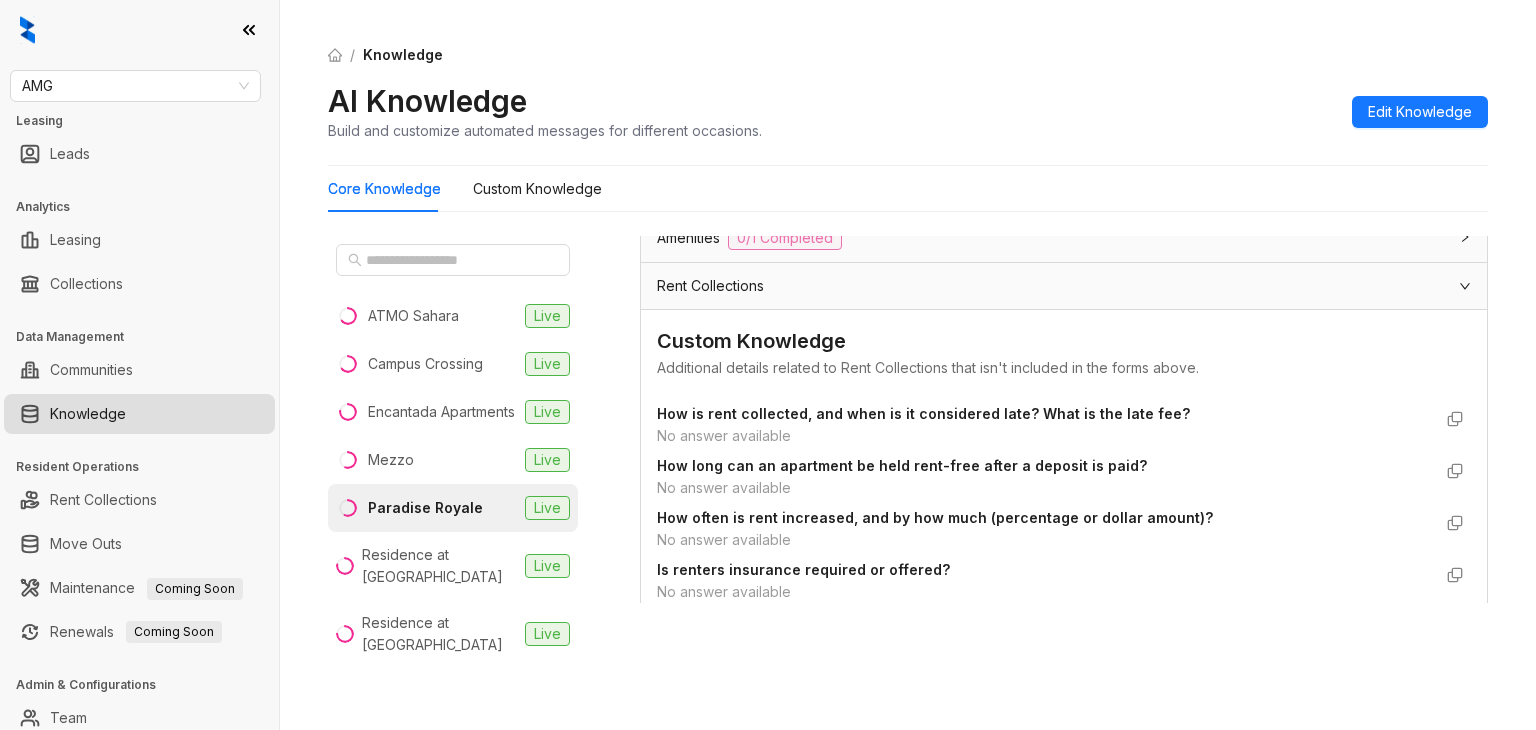 scroll, scrollTop: 1517, scrollLeft: 0, axis: vertical 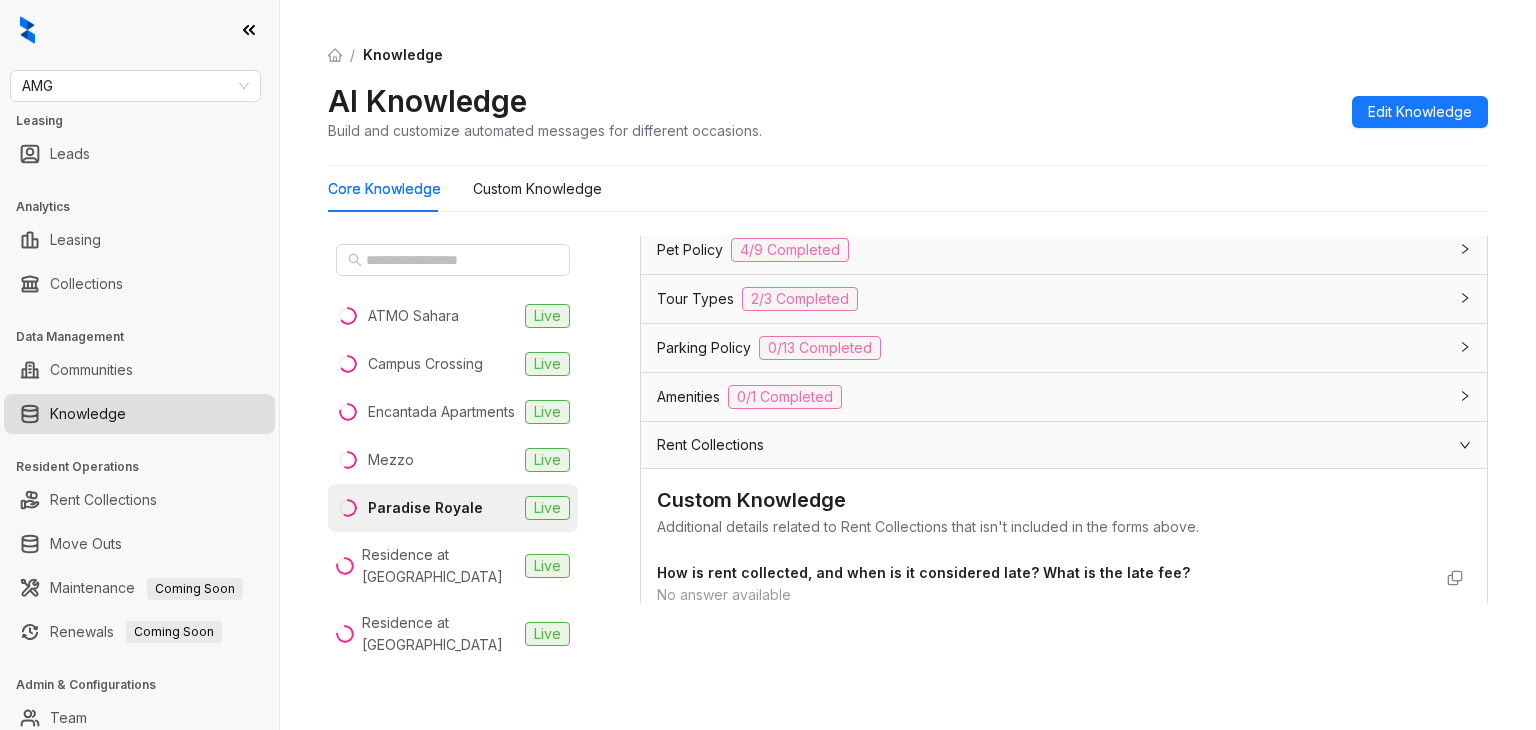 click on "Amenities" at bounding box center (688, 397) 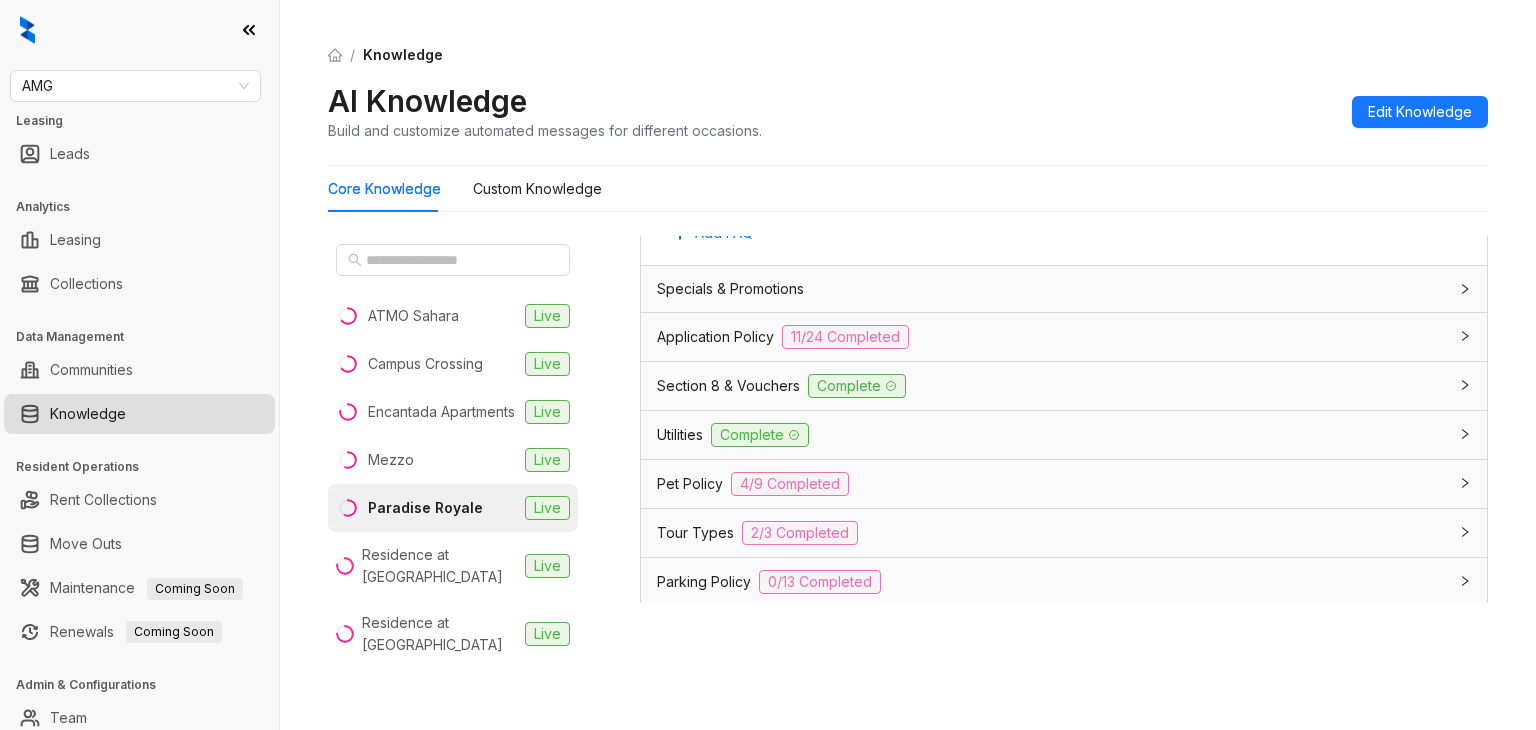 scroll, scrollTop: 1317, scrollLeft: 0, axis: vertical 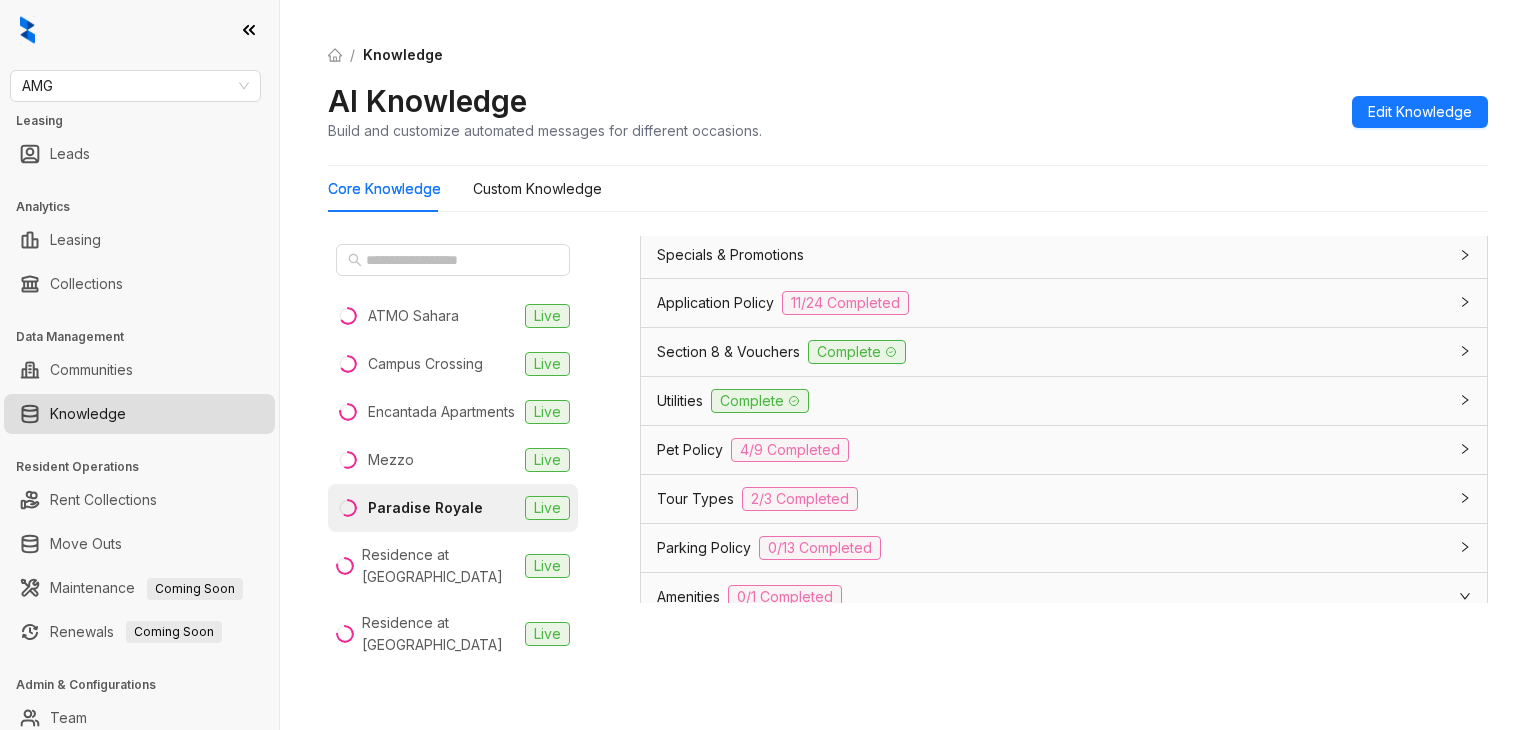 click on "Tour Types 2/3 Completed" at bounding box center [1064, 499] 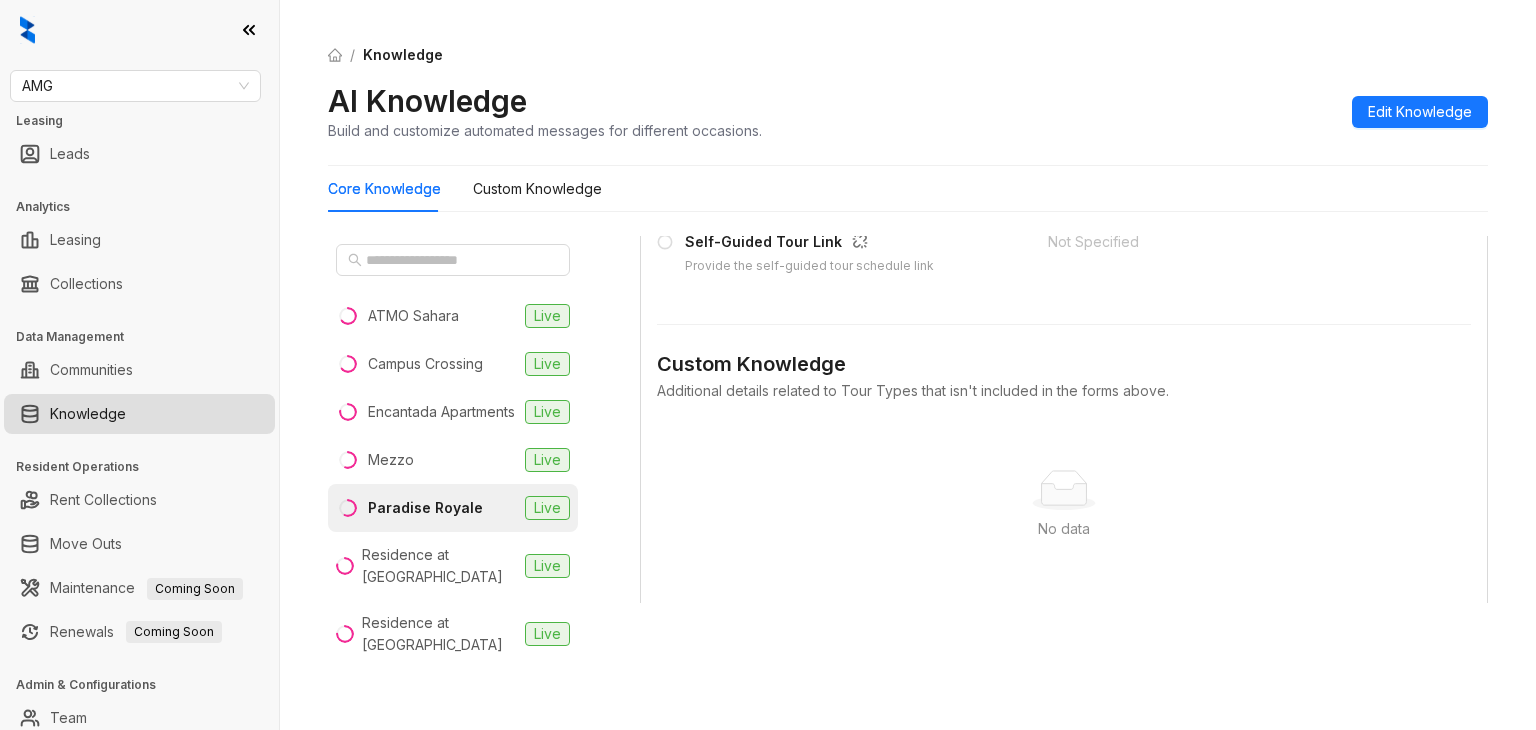 scroll, scrollTop: 1817, scrollLeft: 0, axis: vertical 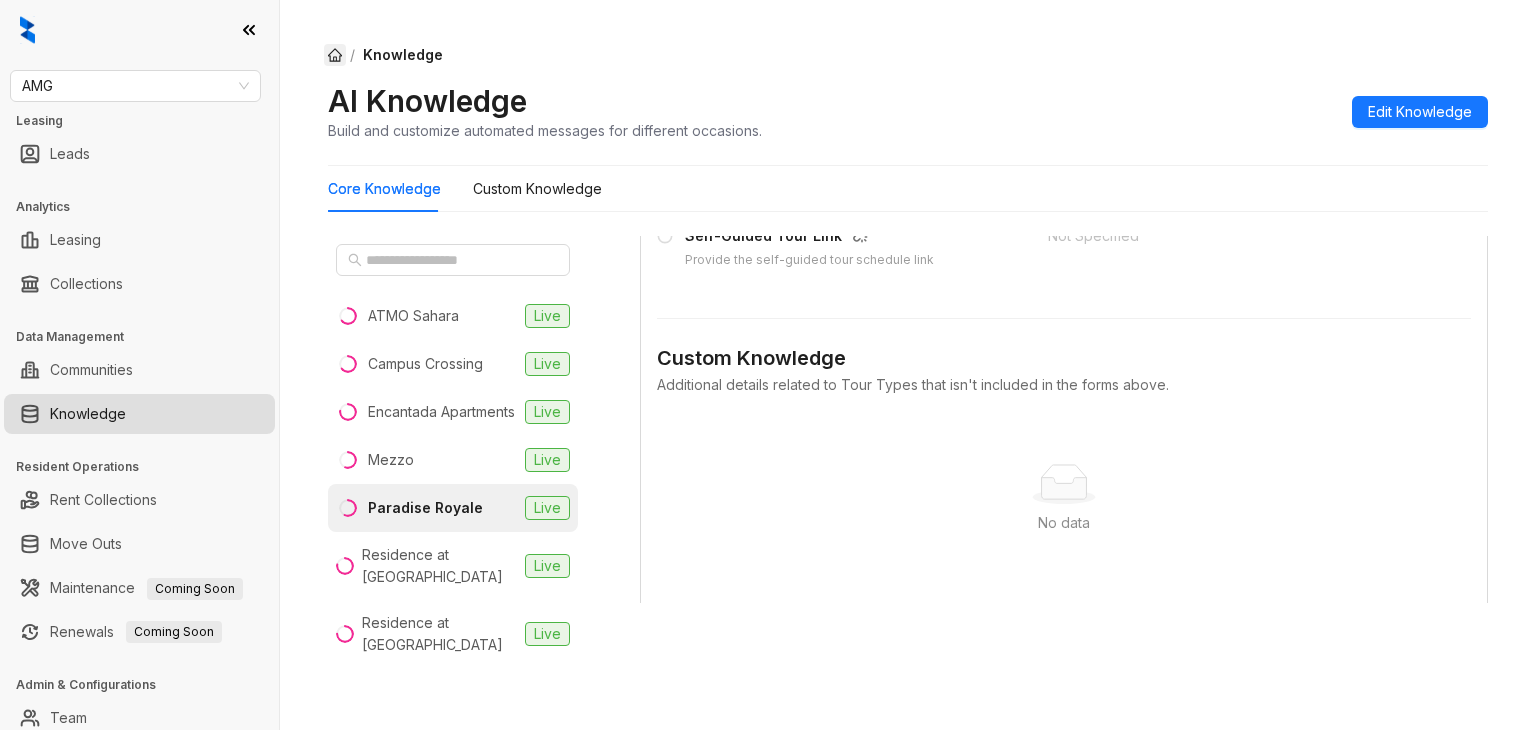click 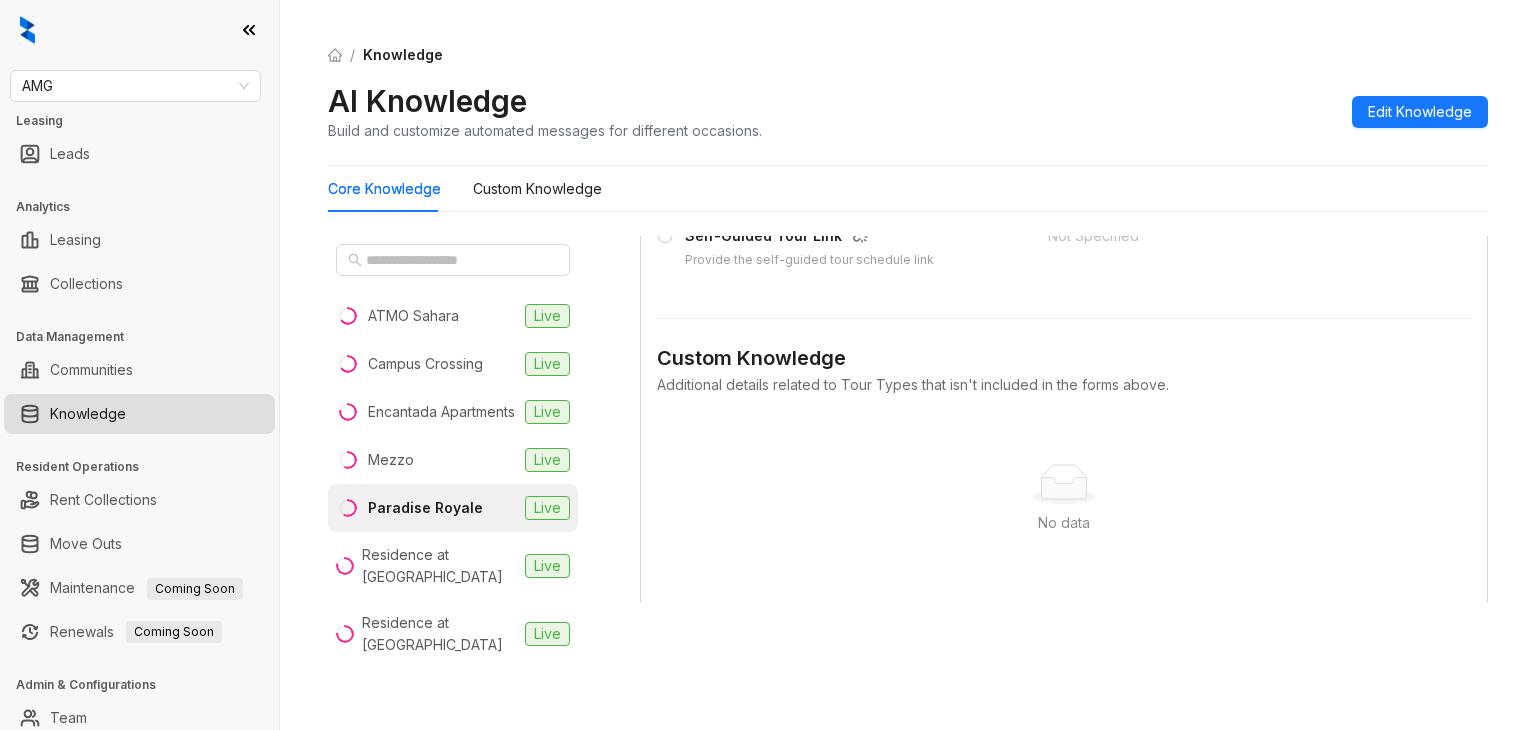 click on "/  Knowledge AI Knowledge Build and customize automated messages for different occasions. Edit Knowledge Core Knowledge Custom Knowledge ATMO Sahara Live Campus Crossing Live Encantada Apartments Live Mezzo Live Paradise Royale Live Residence at Sierra Vista Live Residence at Tropicana Live Ridge Falls Apartments Live The Canvas Live Data is sourced from multiple locations. You can disconnect these links and update the content as needed. General Info 7/8 Completed General Property Name The name of the property or apartment complex. Paradise Royale Property Type The type of property, such as apartment, condo, or townhouse. Apartment Address The physical address of the property, including city, state, and postal code. 4505 Paradise Rd, Las Vegas, NV, 89169 Phone Number The contact phone number for the property or leasing office. +17027337676 Community Email The general email address for the property or community inquiries. paradiseroyale@amgnevada.com Community Website https://www.paradiseroyale.vegas Sun Mon" at bounding box center (908, 365) 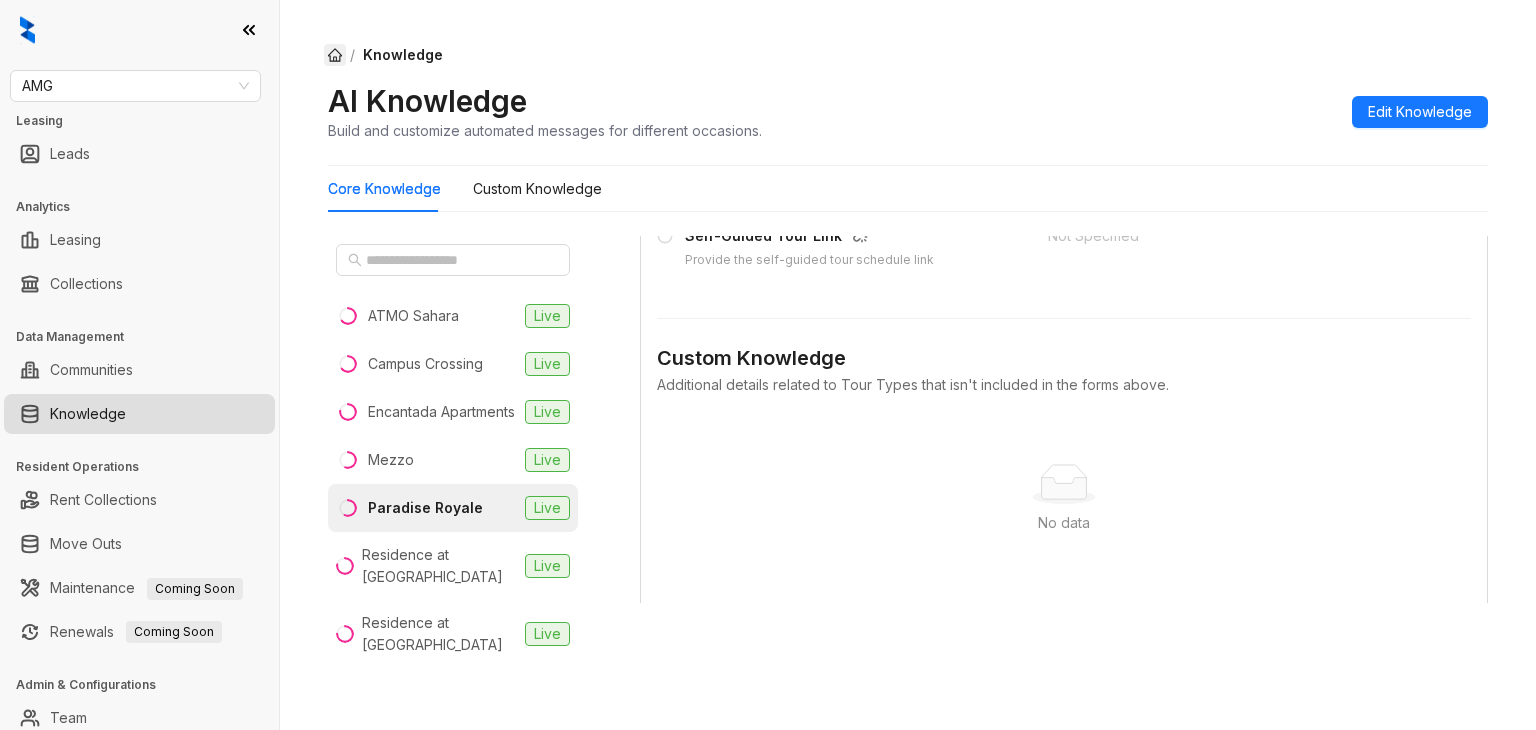 click 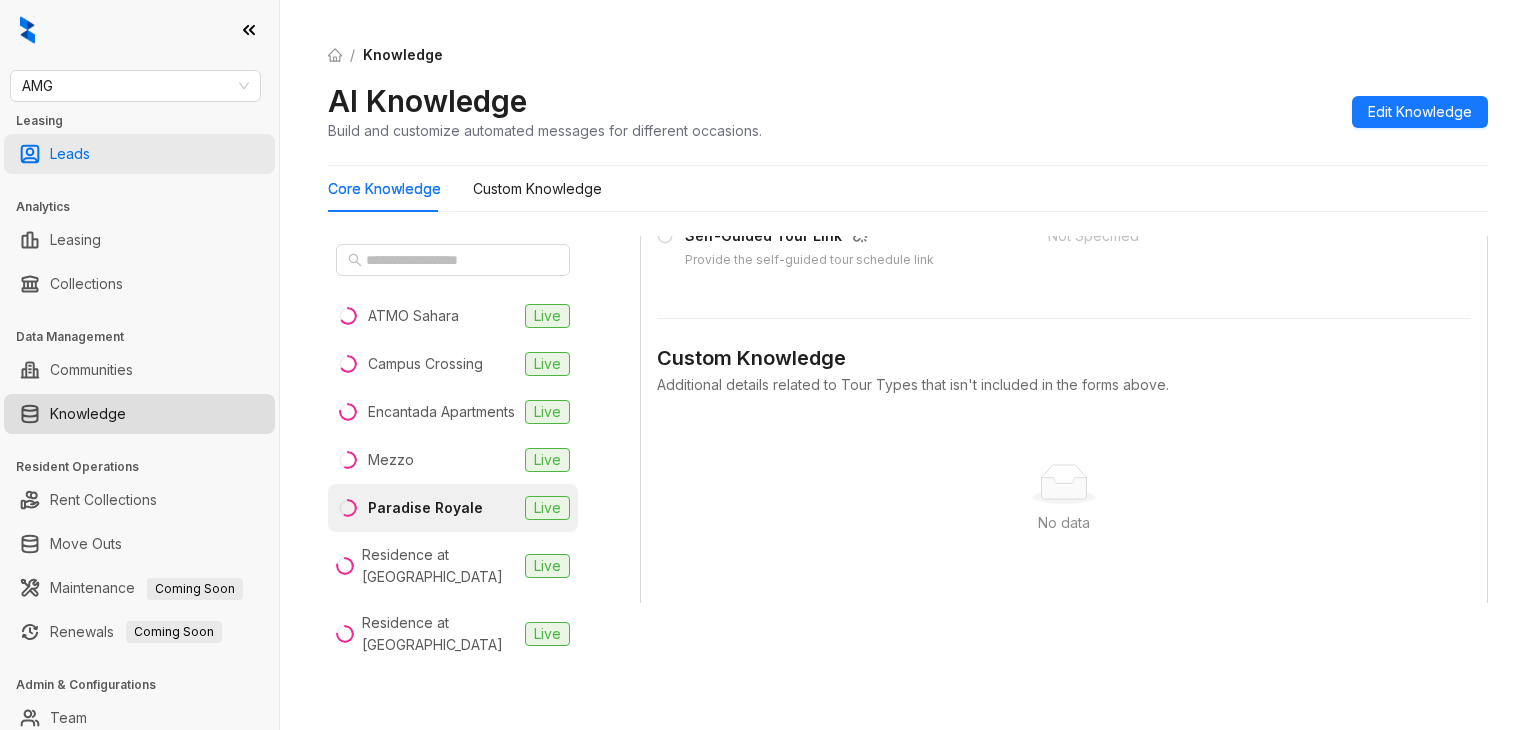 click on "Leads" at bounding box center (70, 154) 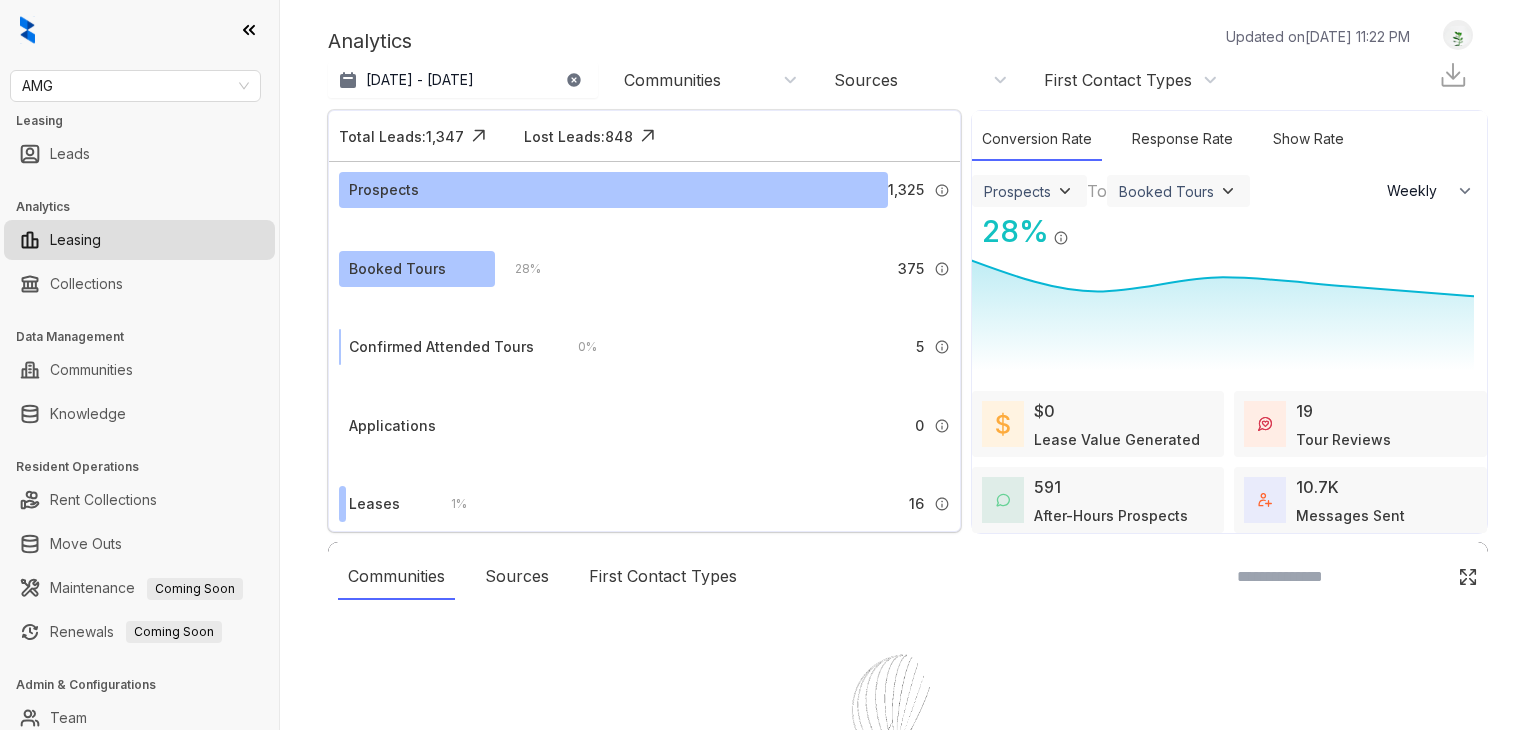 click at bounding box center (1458, 35) 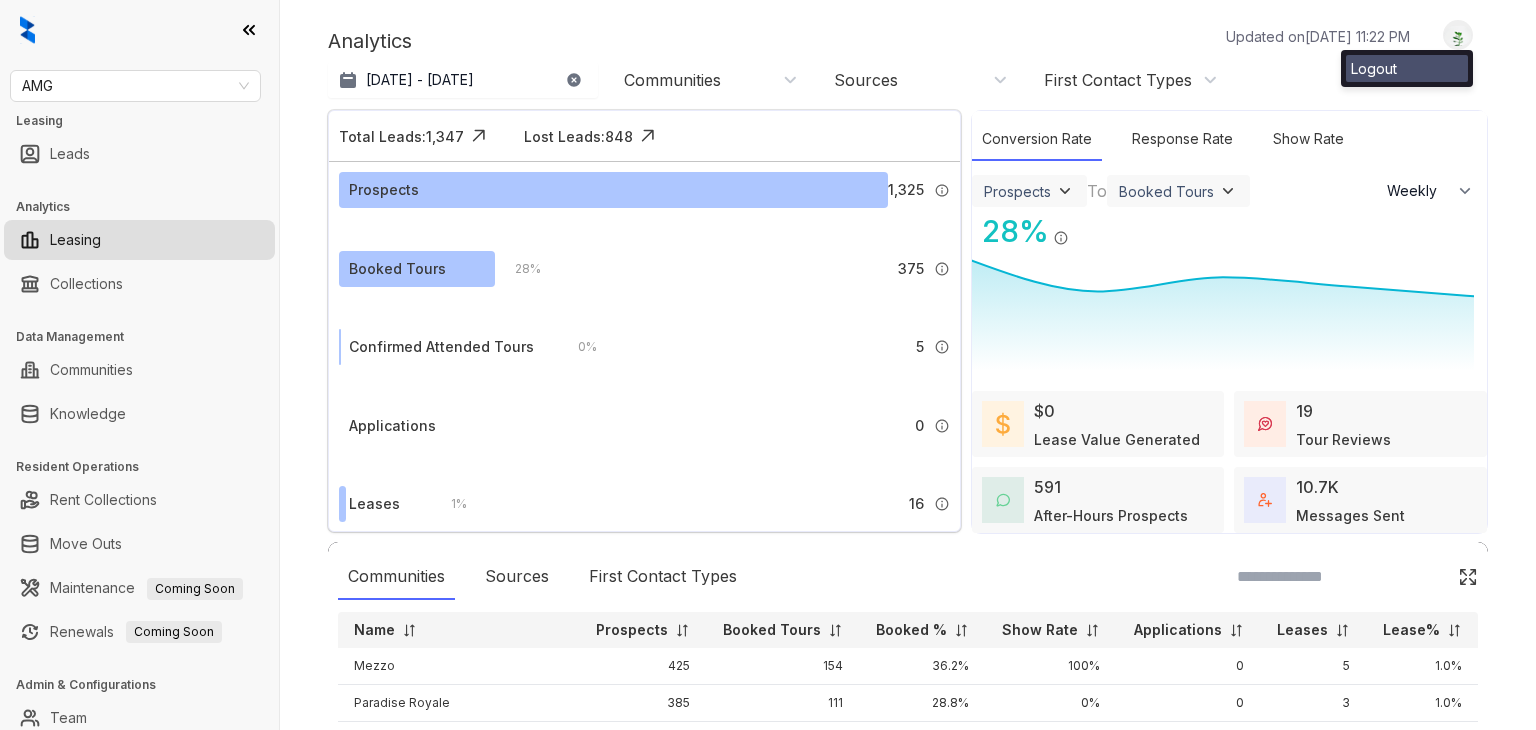 click on "Logout" at bounding box center [1407, 68] 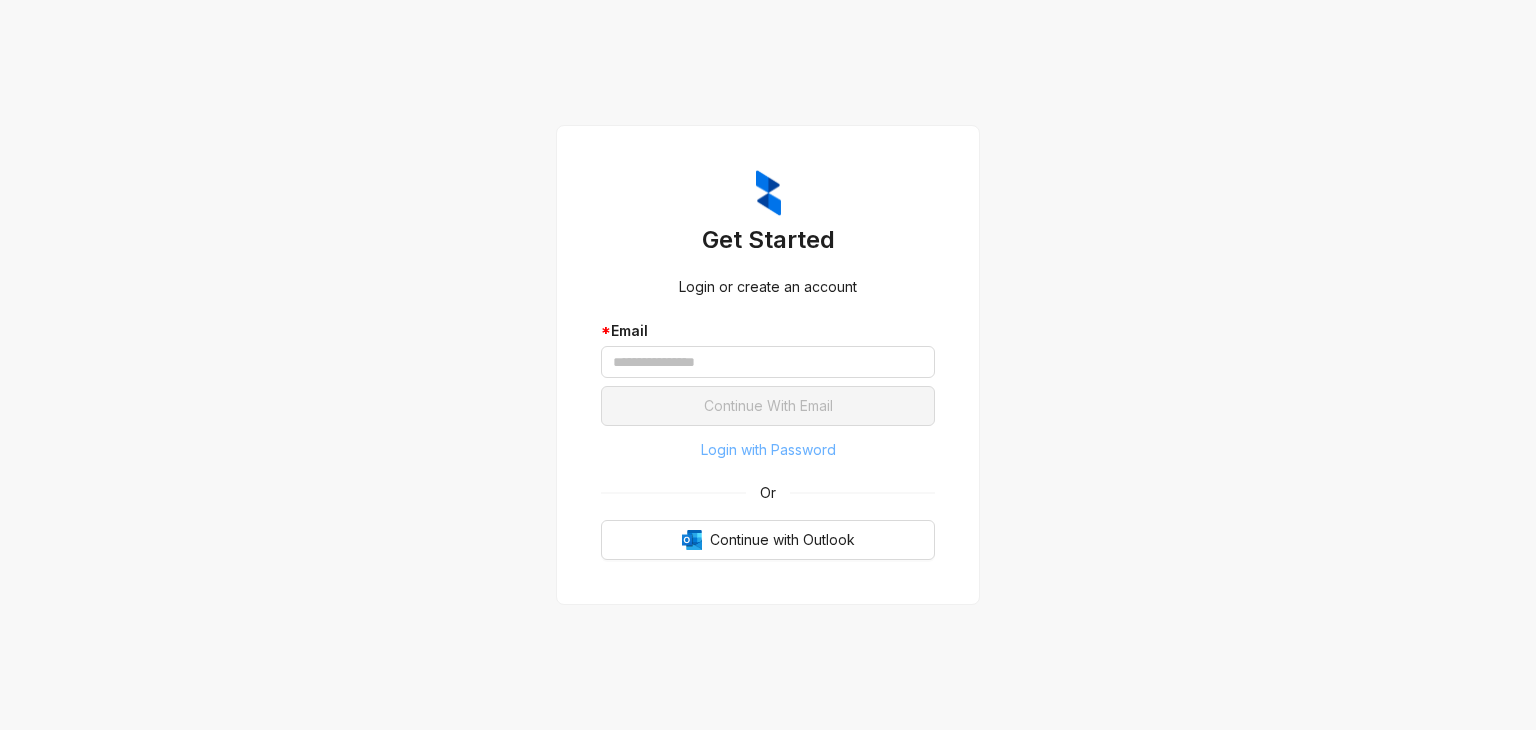 click on "Login with Password" at bounding box center (768, 450) 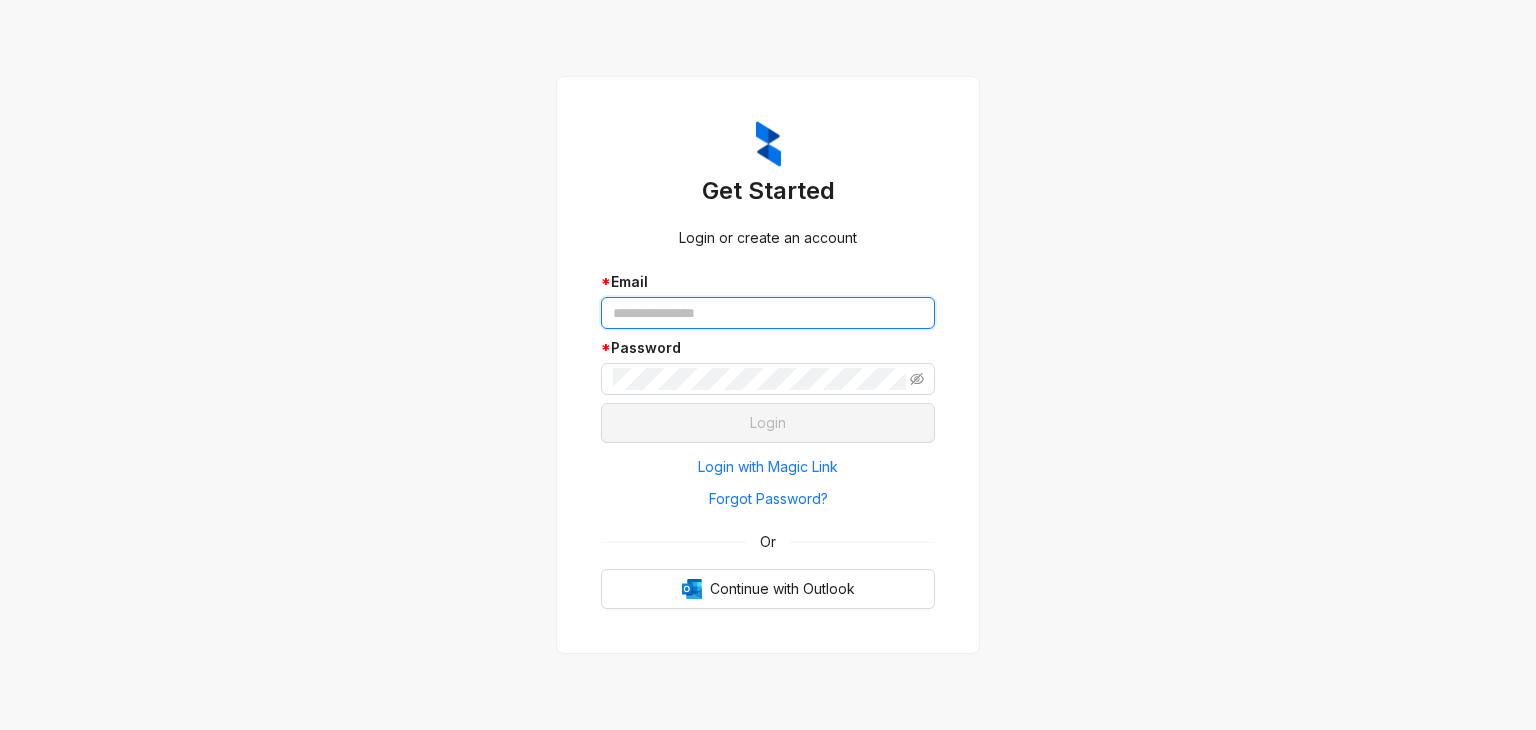 click at bounding box center (768, 313) 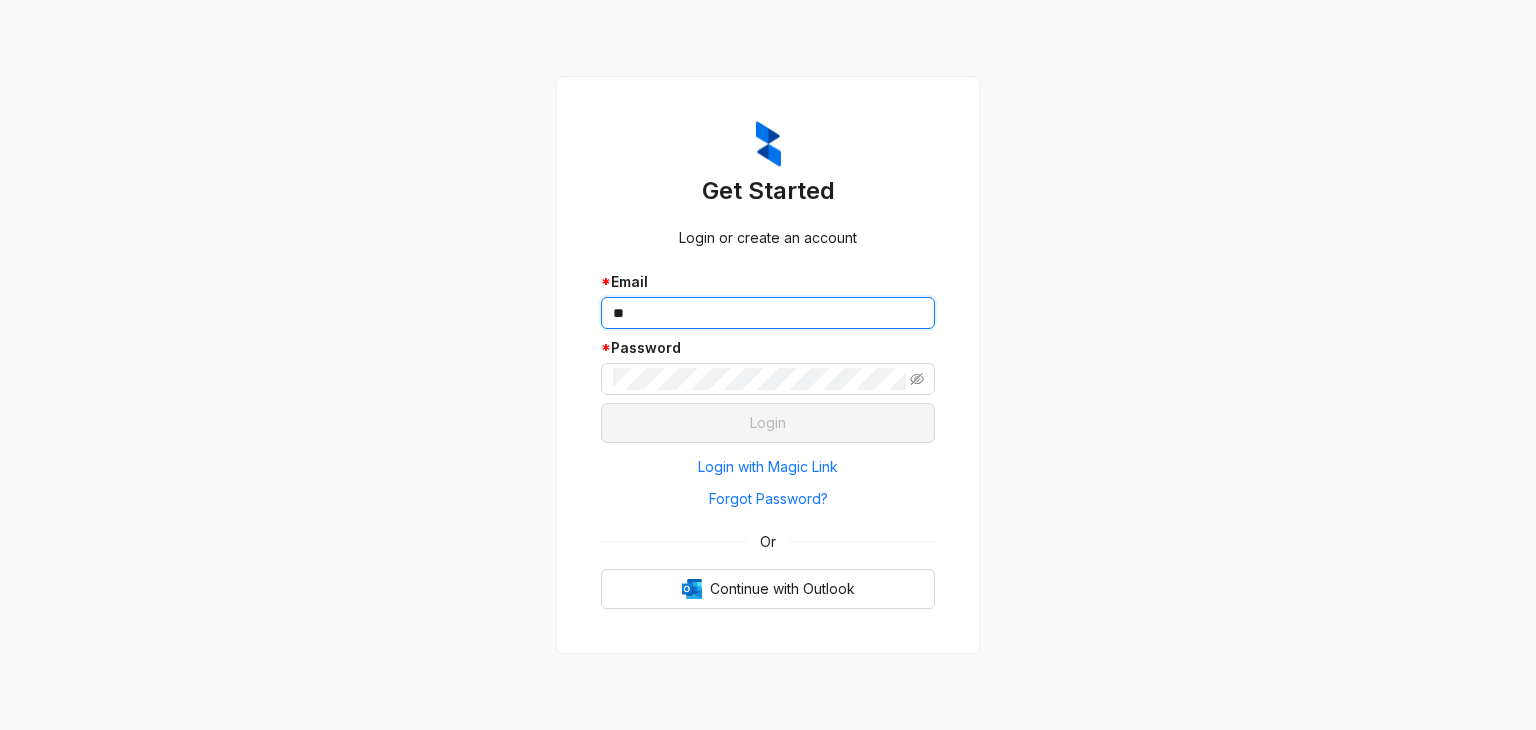type on "*" 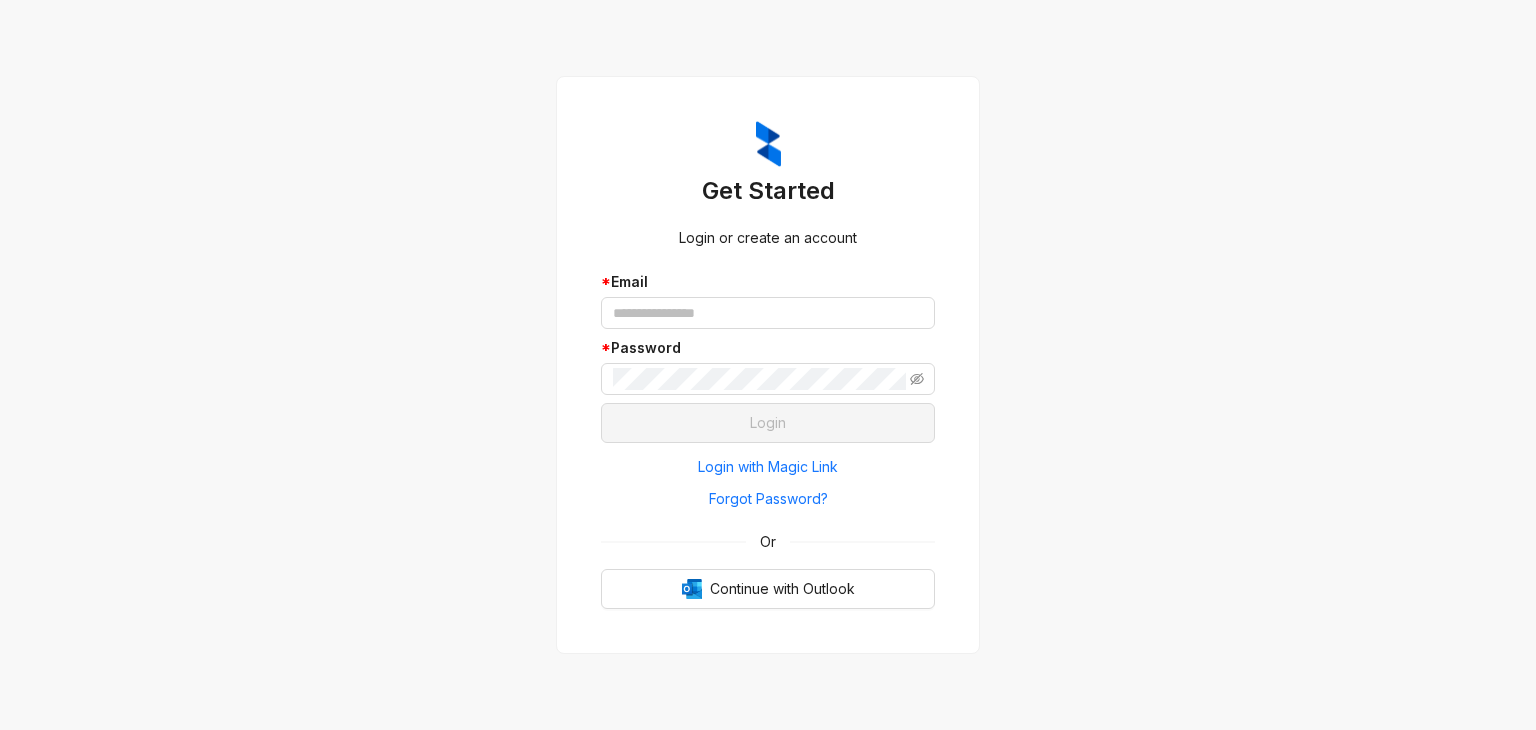drag, startPoint x: 1476, startPoint y: 318, endPoint x: 1068, endPoint y: 380, distance: 412.6839 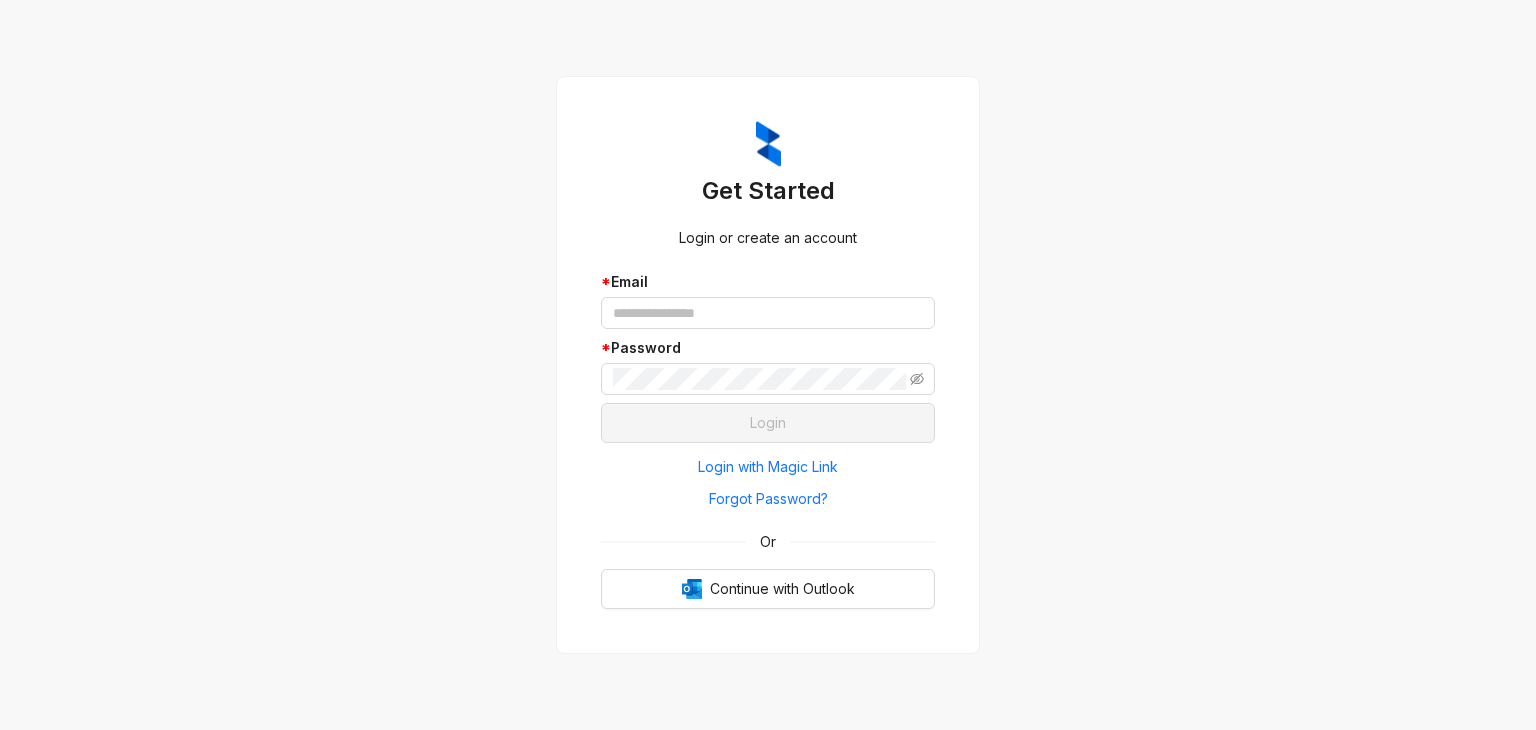 click on "Get Started Login or create an account *  Email *  Password Login Login with Magic Link Forgot Password? Or Continue with Outlook" at bounding box center (768, 365) 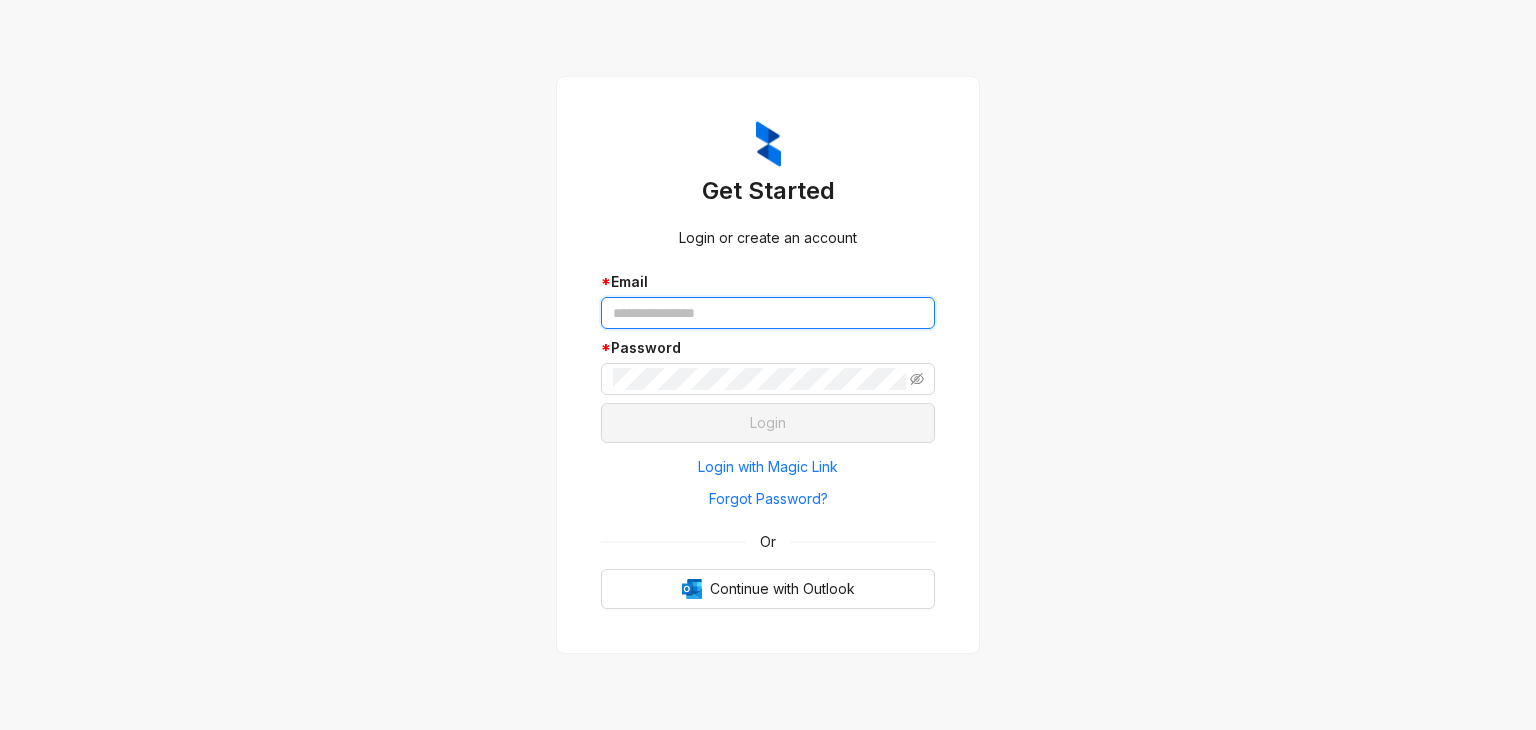 click at bounding box center [768, 313] 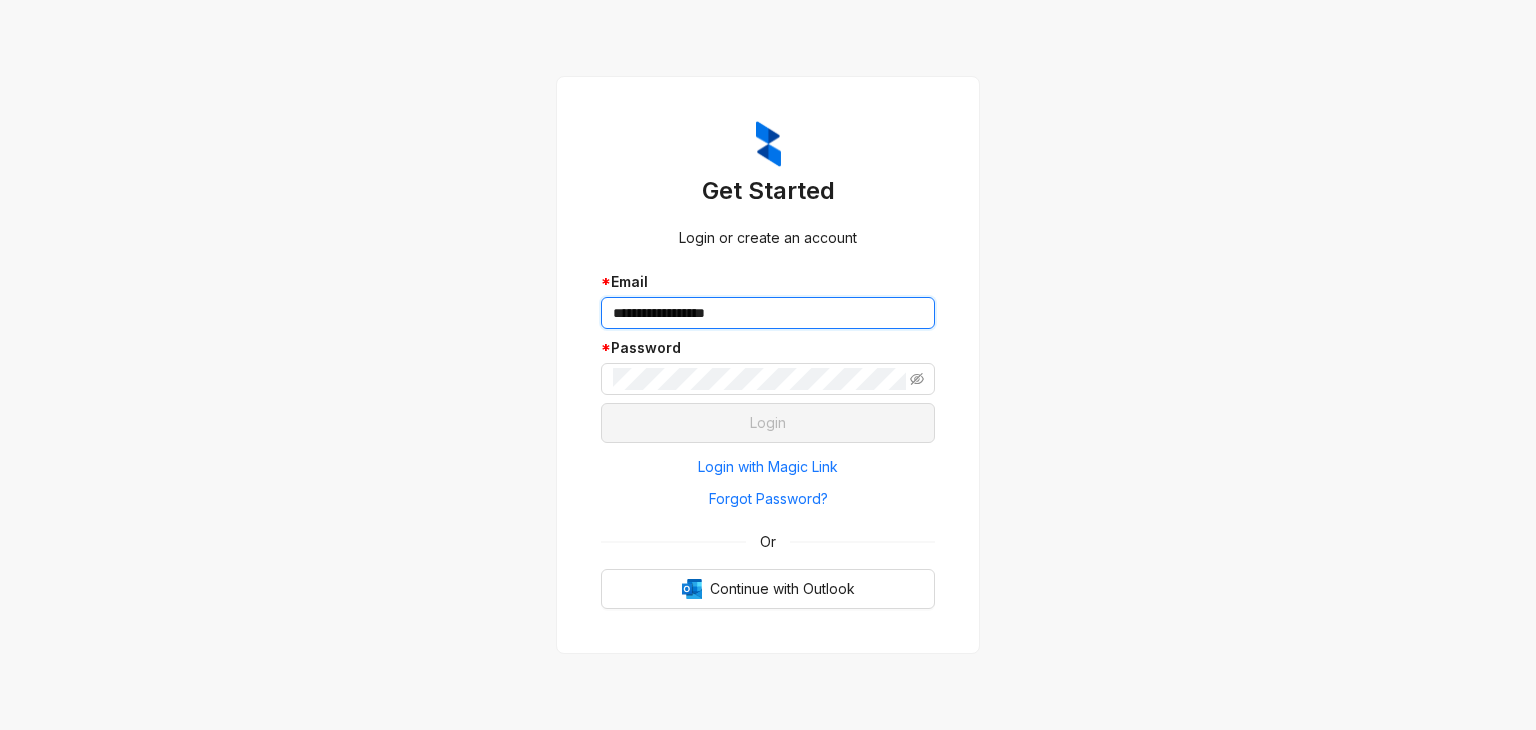 type on "**********" 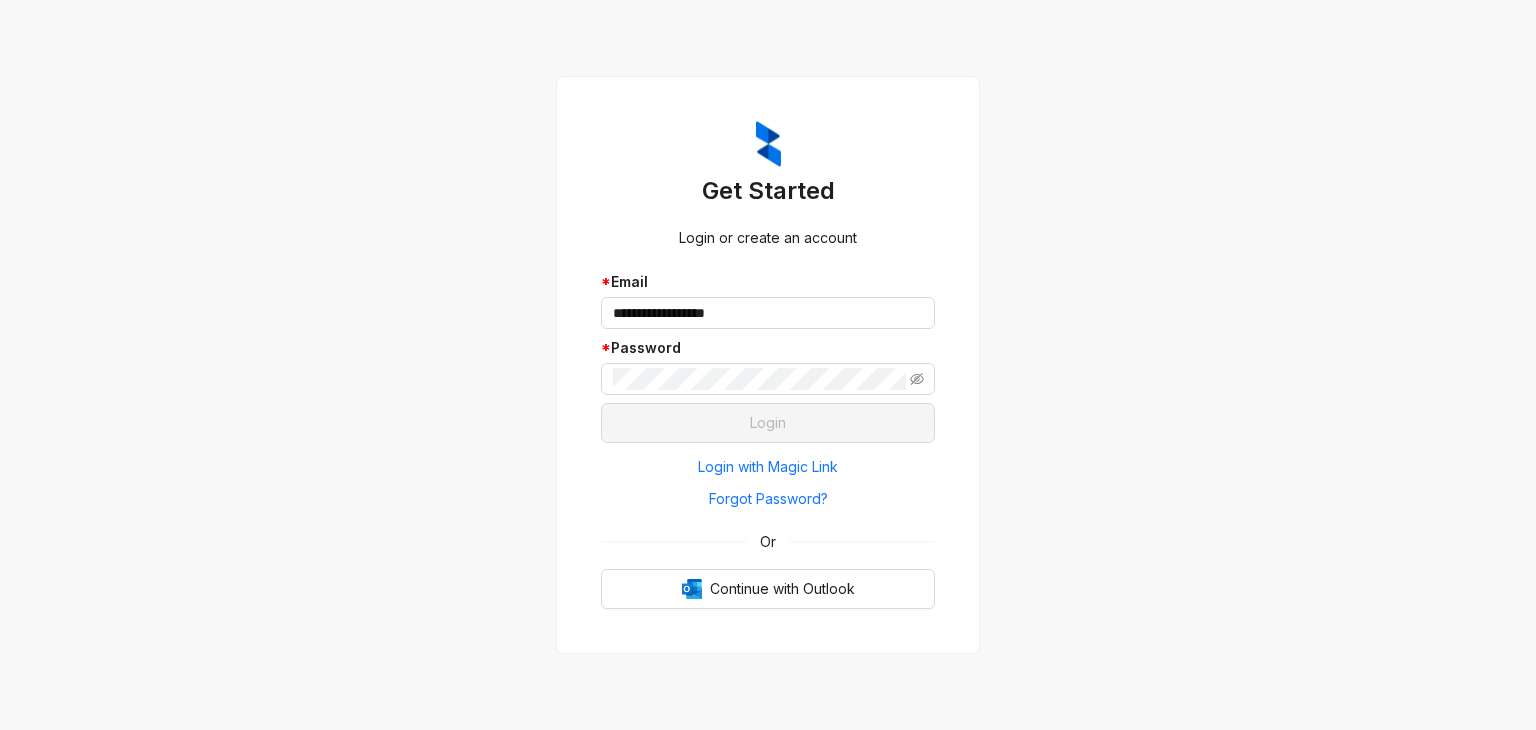 drag, startPoint x: 1368, startPoint y: 287, endPoint x: 1138, endPoint y: 316, distance: 231.82104 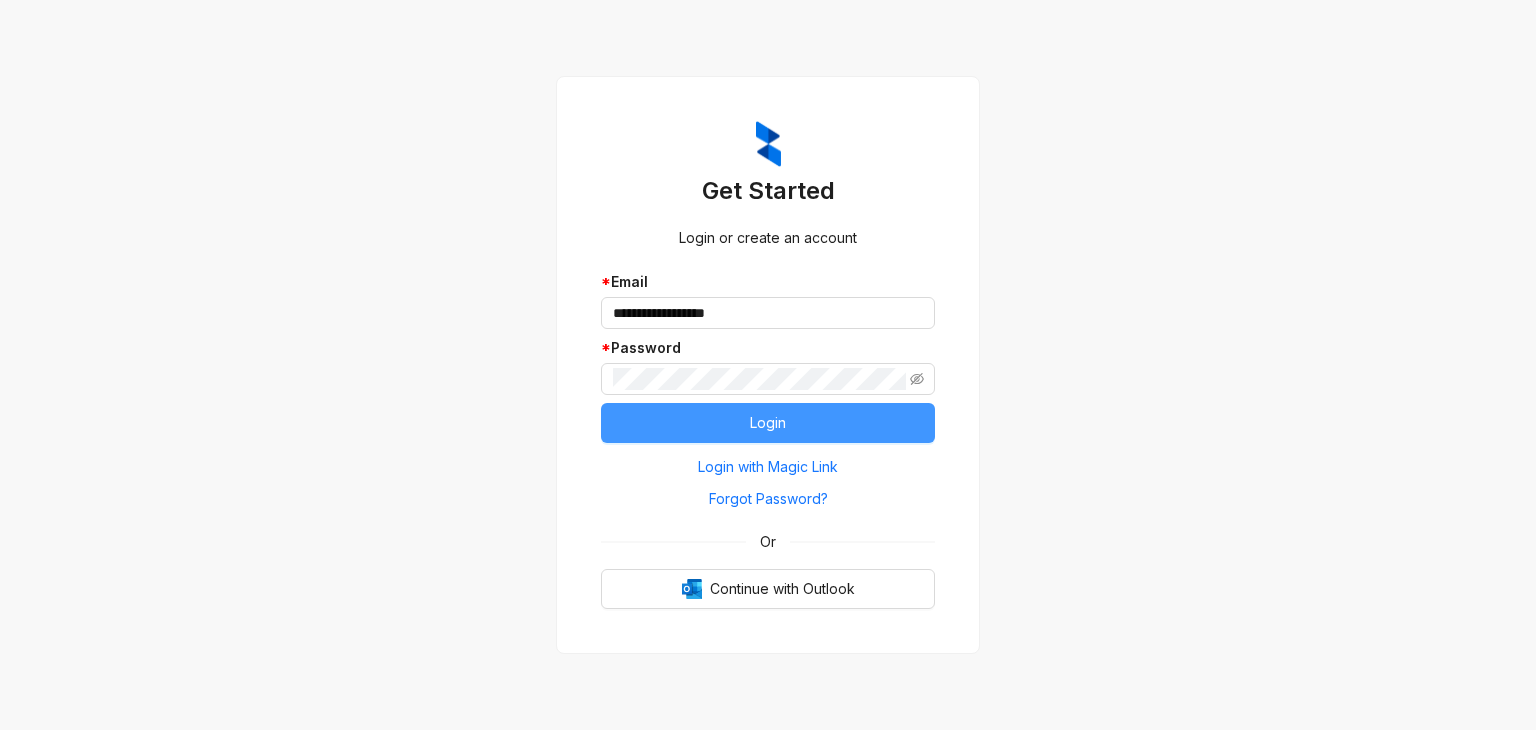 click on "Login" at bounding box center [768, 423] 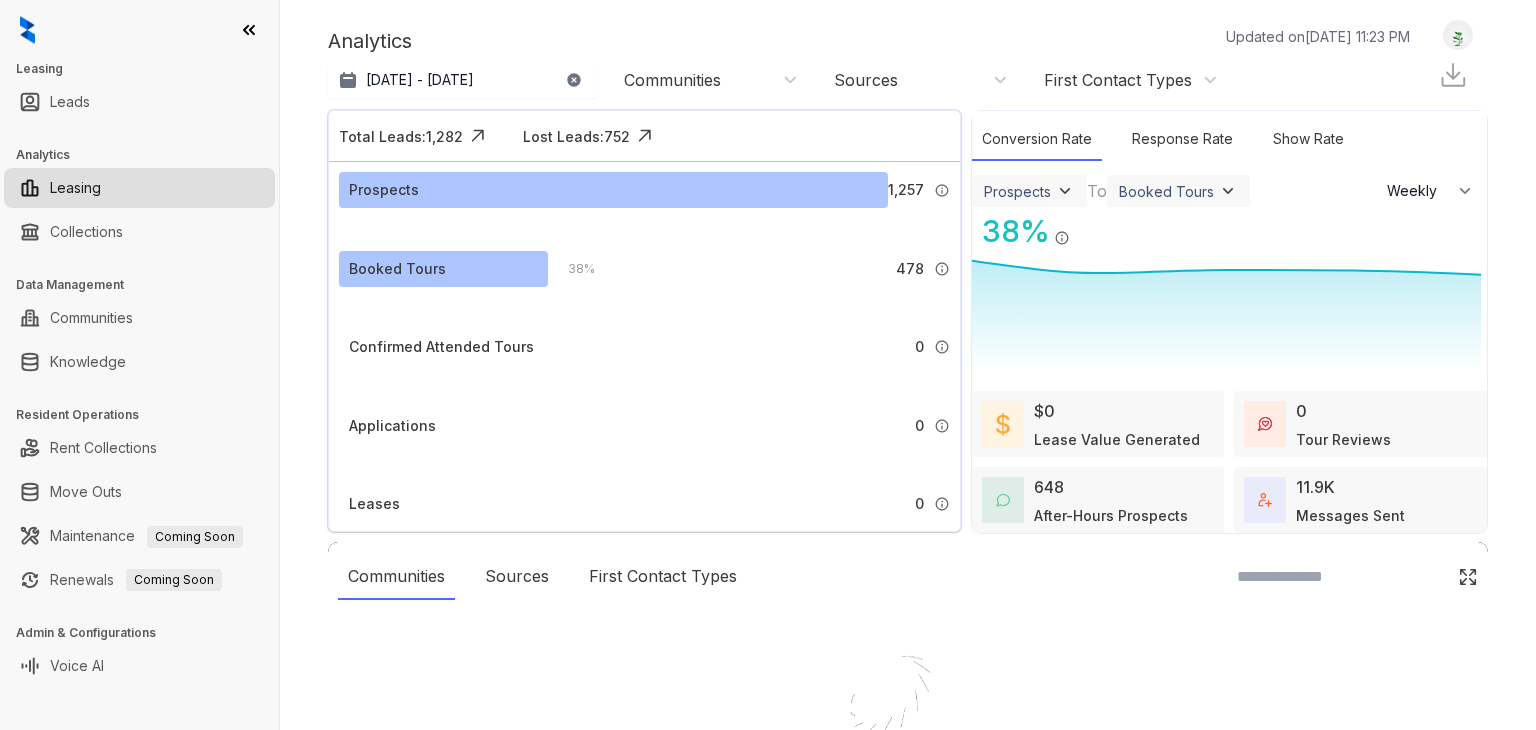 select on "******" 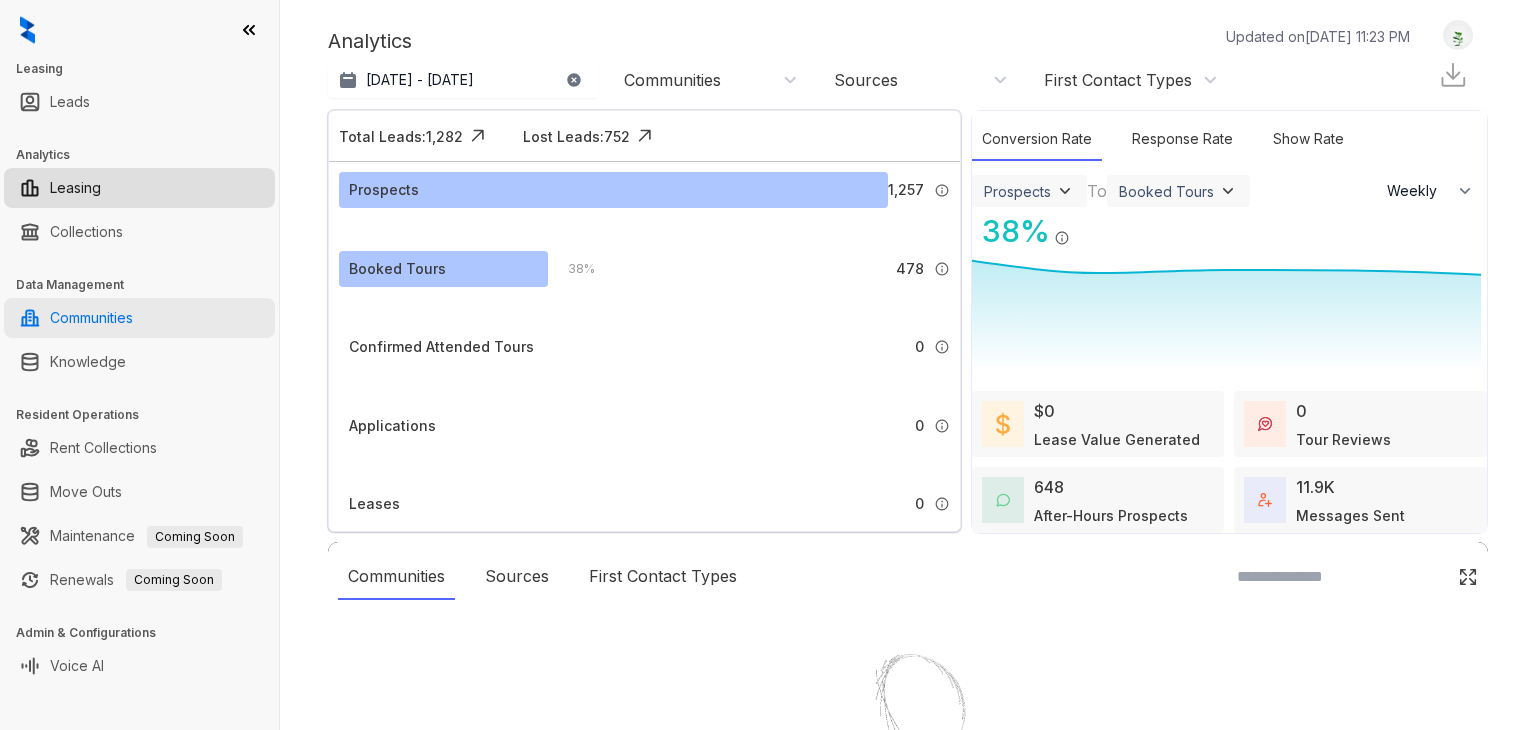 scroll, scrollTop: 0, scrollLeft: 0, axis: both 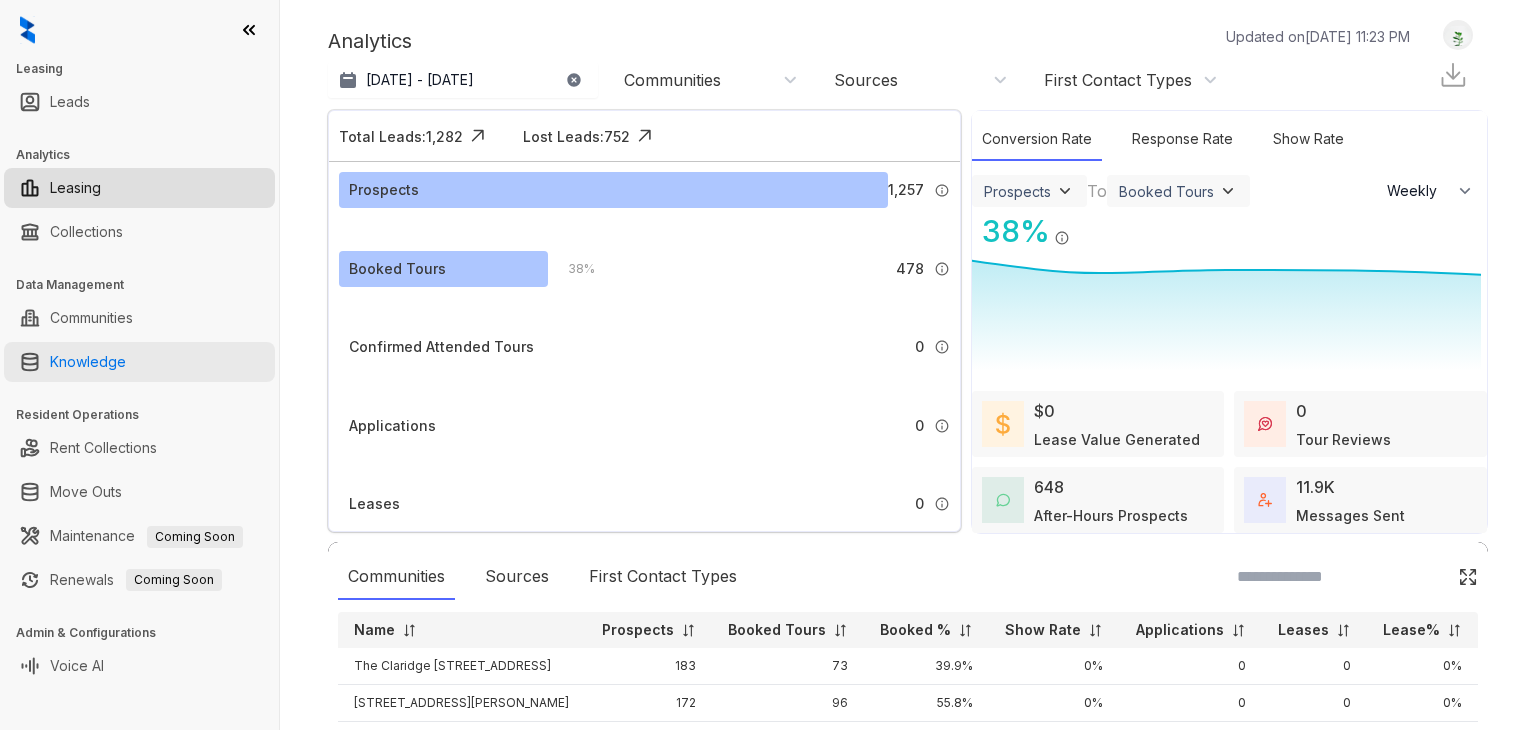 click on "Knowledge" at bounding box center (88, 362) 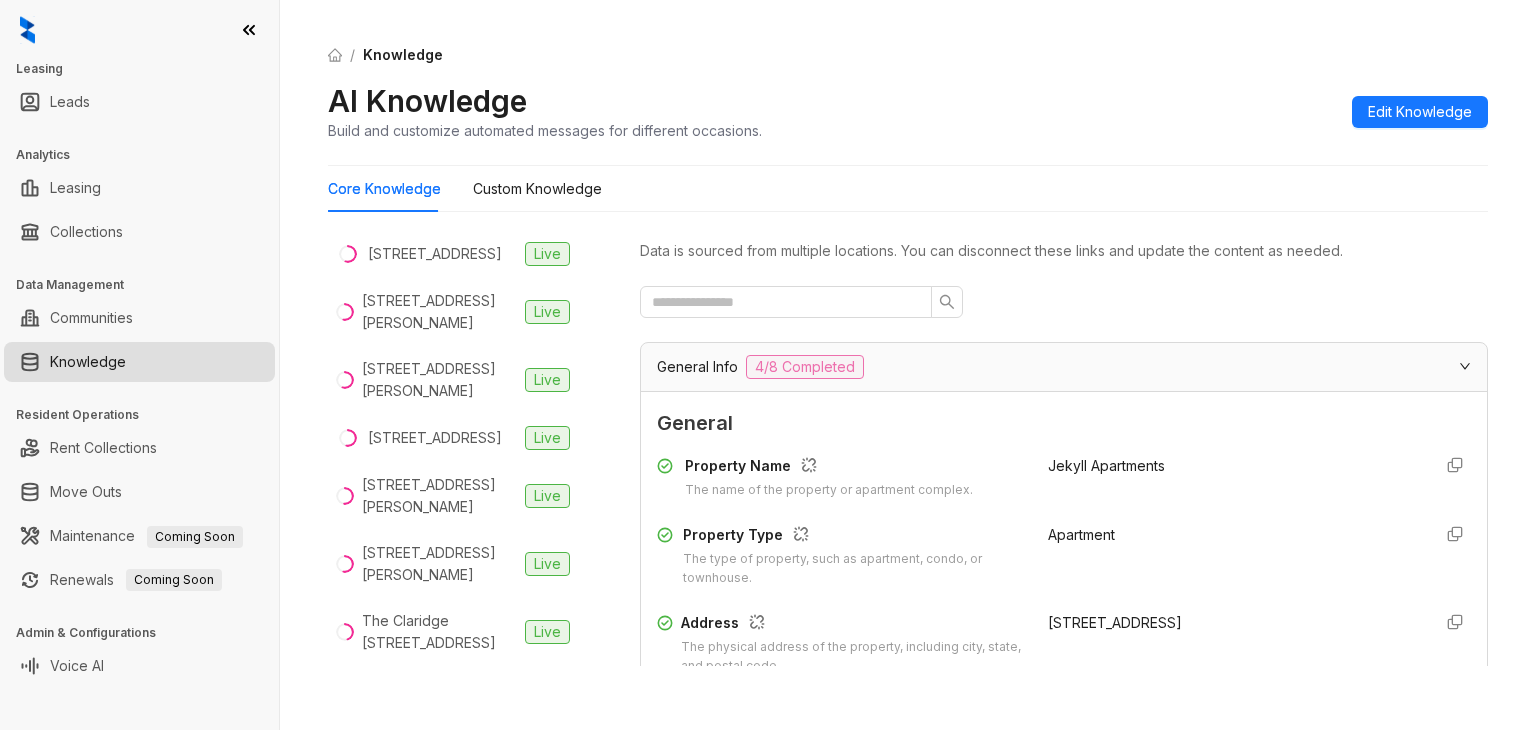 scroll, scrollTop: 577, scrollLeft: 0, axis: vertical 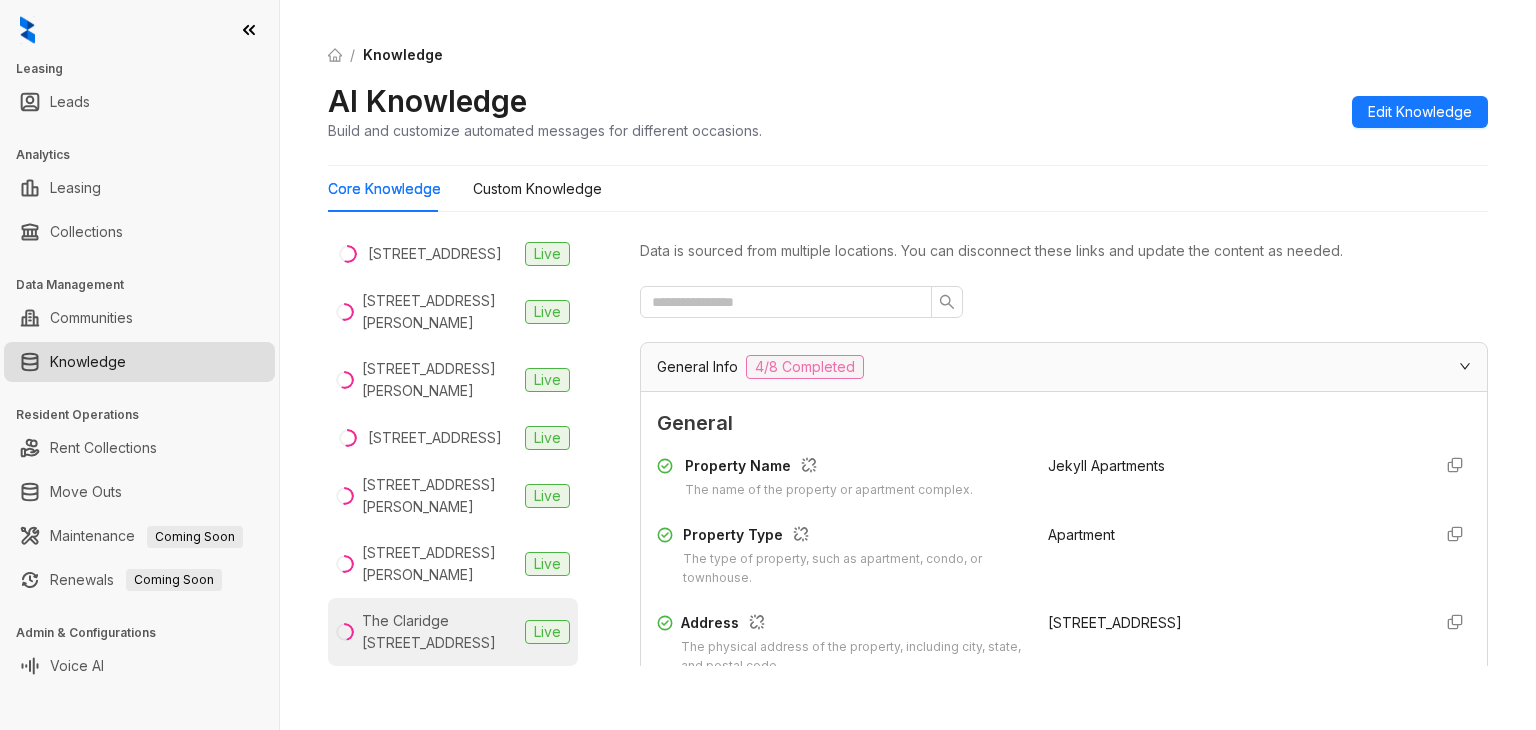 click on "The Claridge [STREET_ADDRESS]" at bounding box center [439, 632] 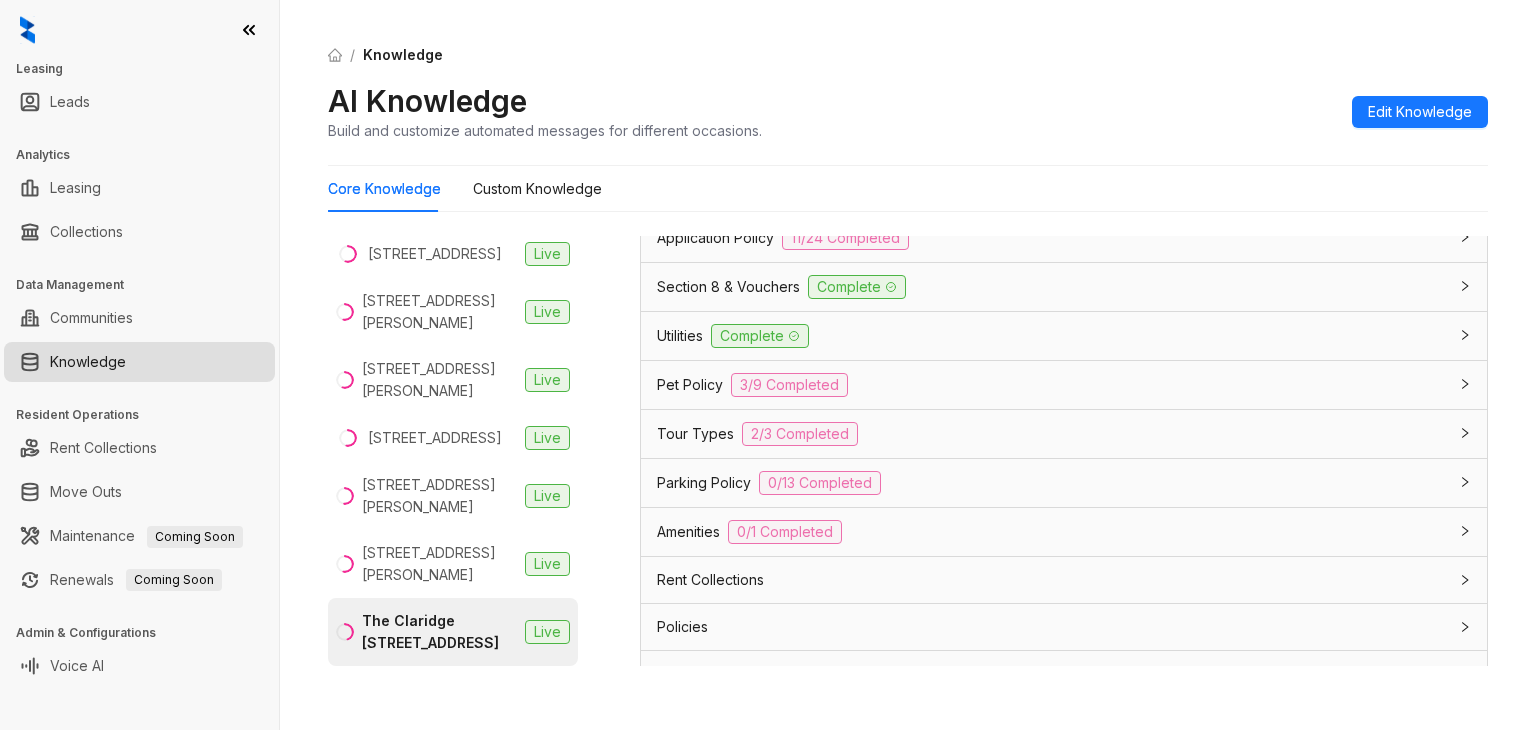 scroll, scrollTop: 1400, scrollLeft: 0, axis: vertical 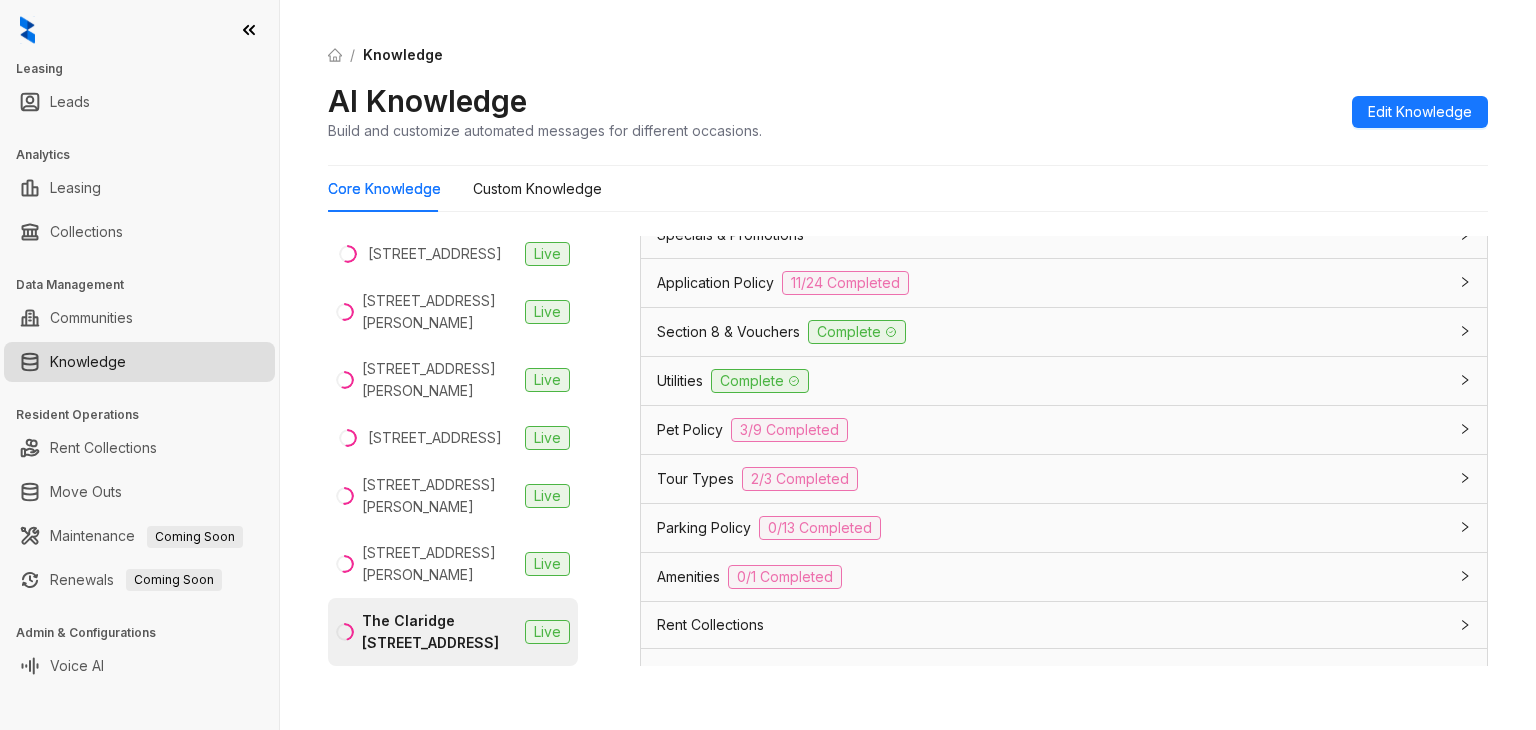 click on "Utilities" at bounding box center [680, 381] 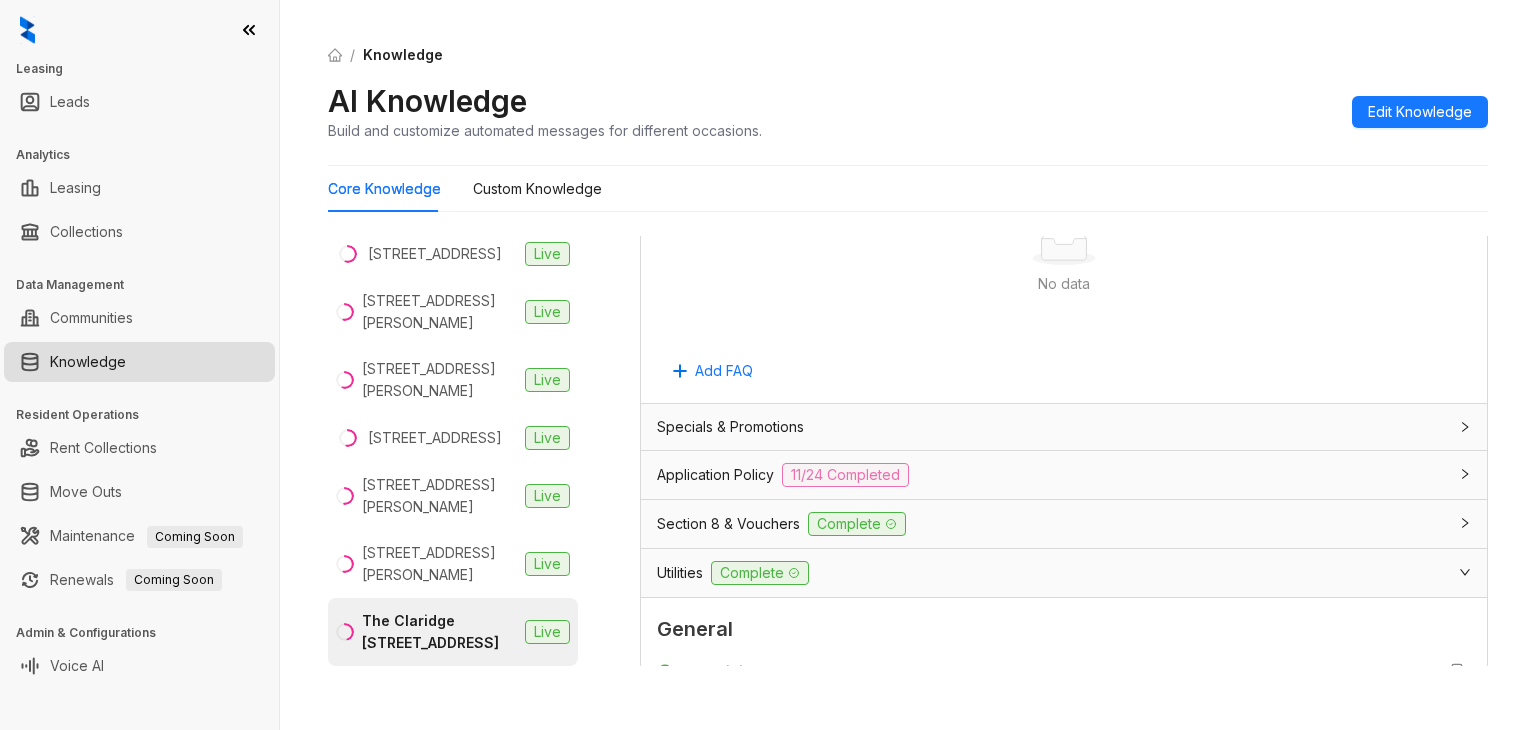 scroll, scrollTop: 1200, scrollLeft: 0, axis: vertical 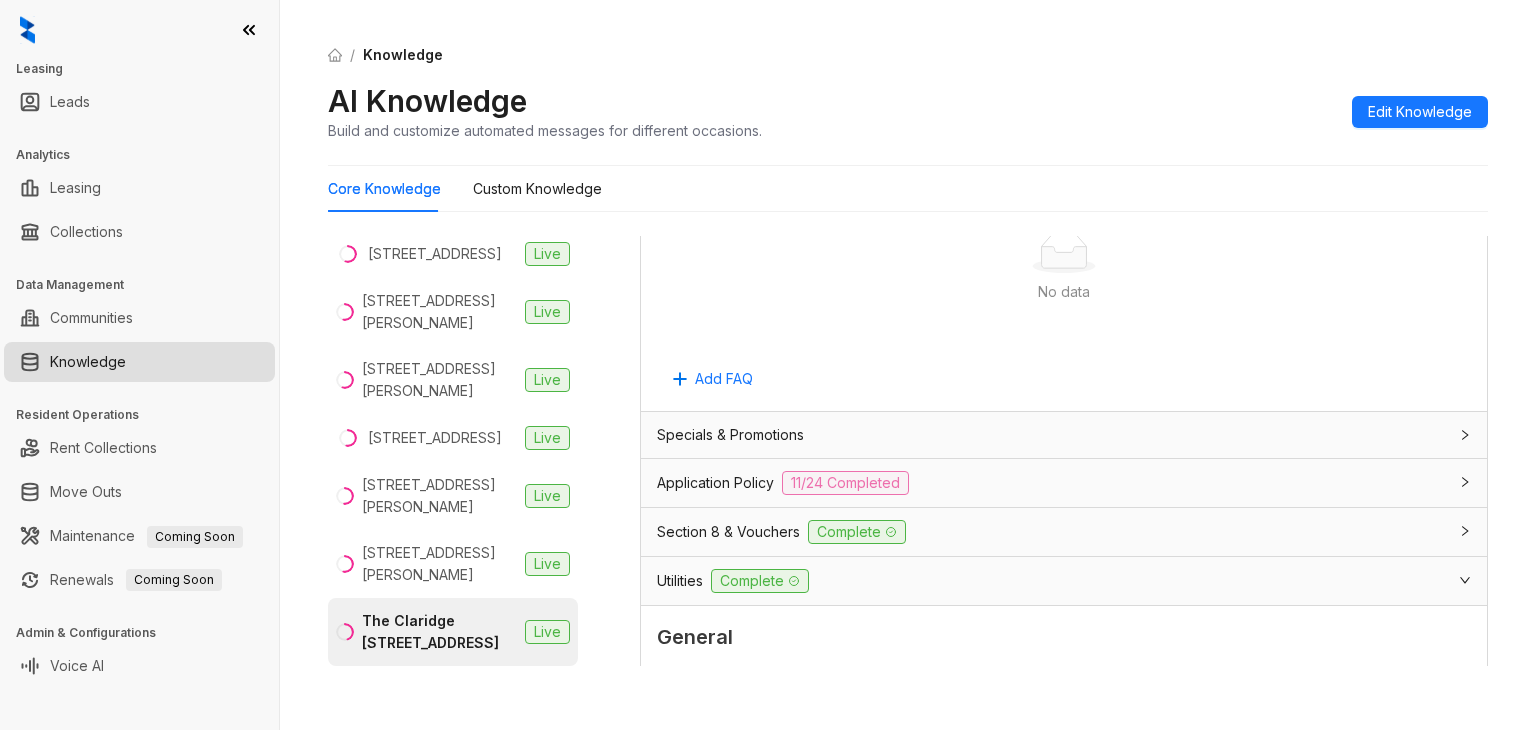 click on "Application Policy" at bounding box center [715, 483] 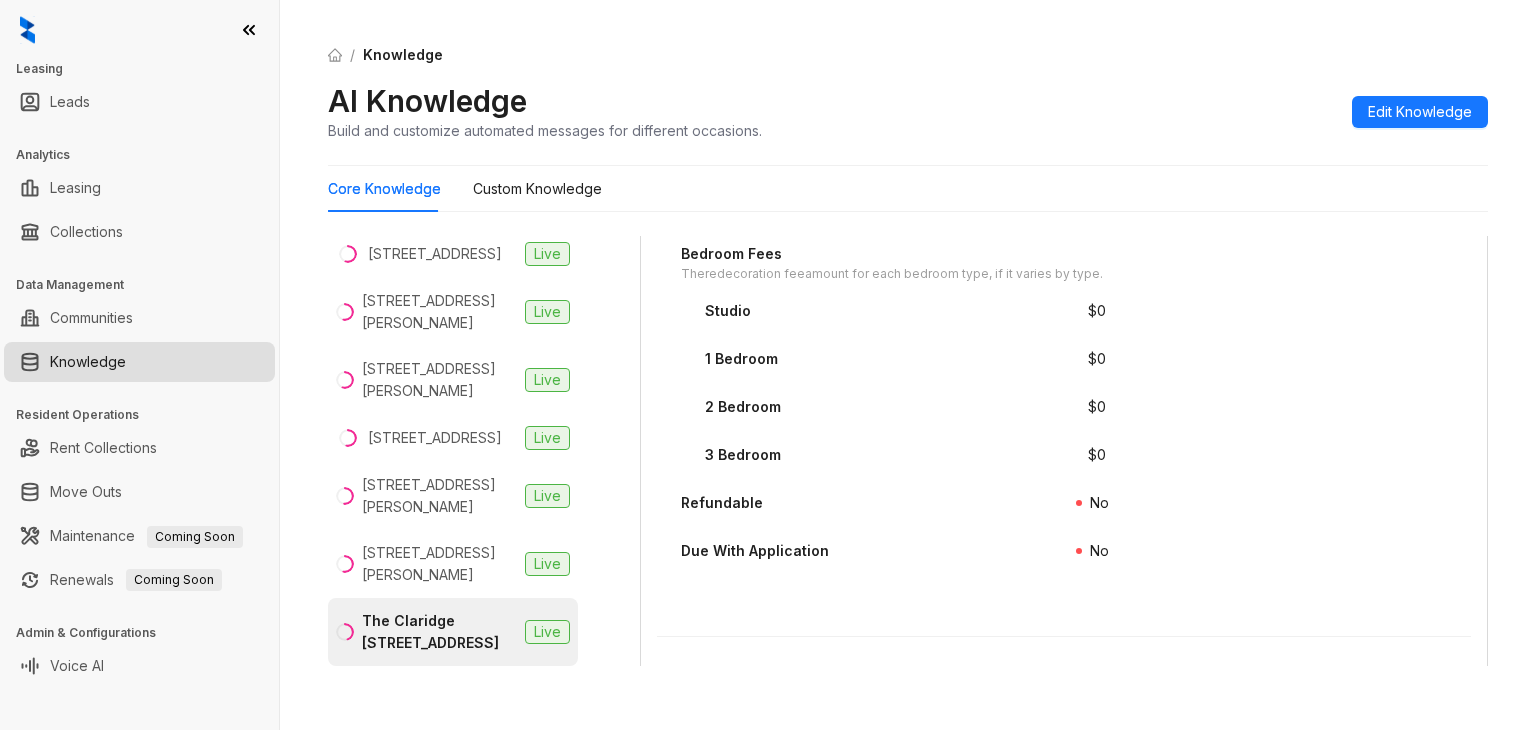 scroll, scrollTop: 3600, scrollLeft: 0, axis: vertical 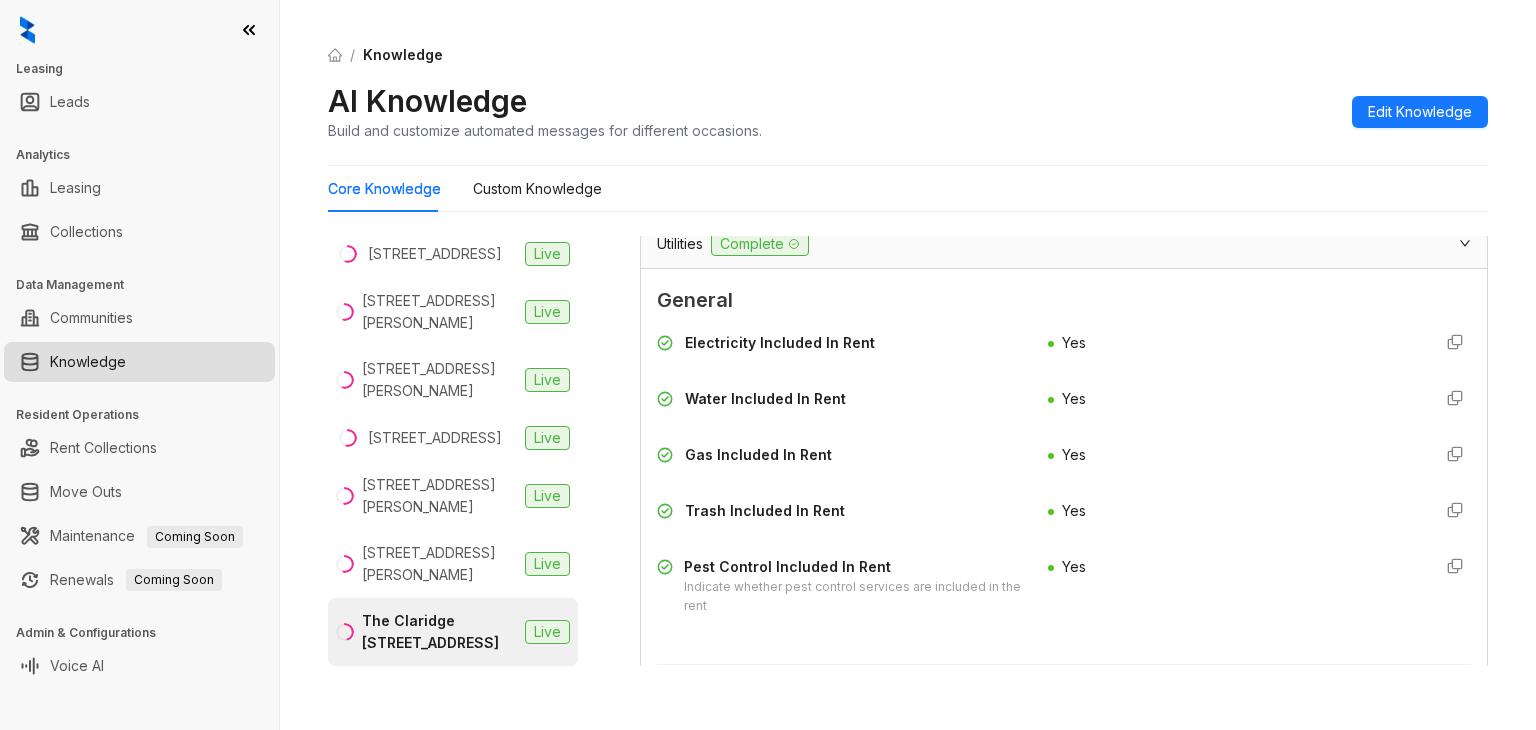 click on "Electricity Included In Rent" at bounding box center (780, 343) 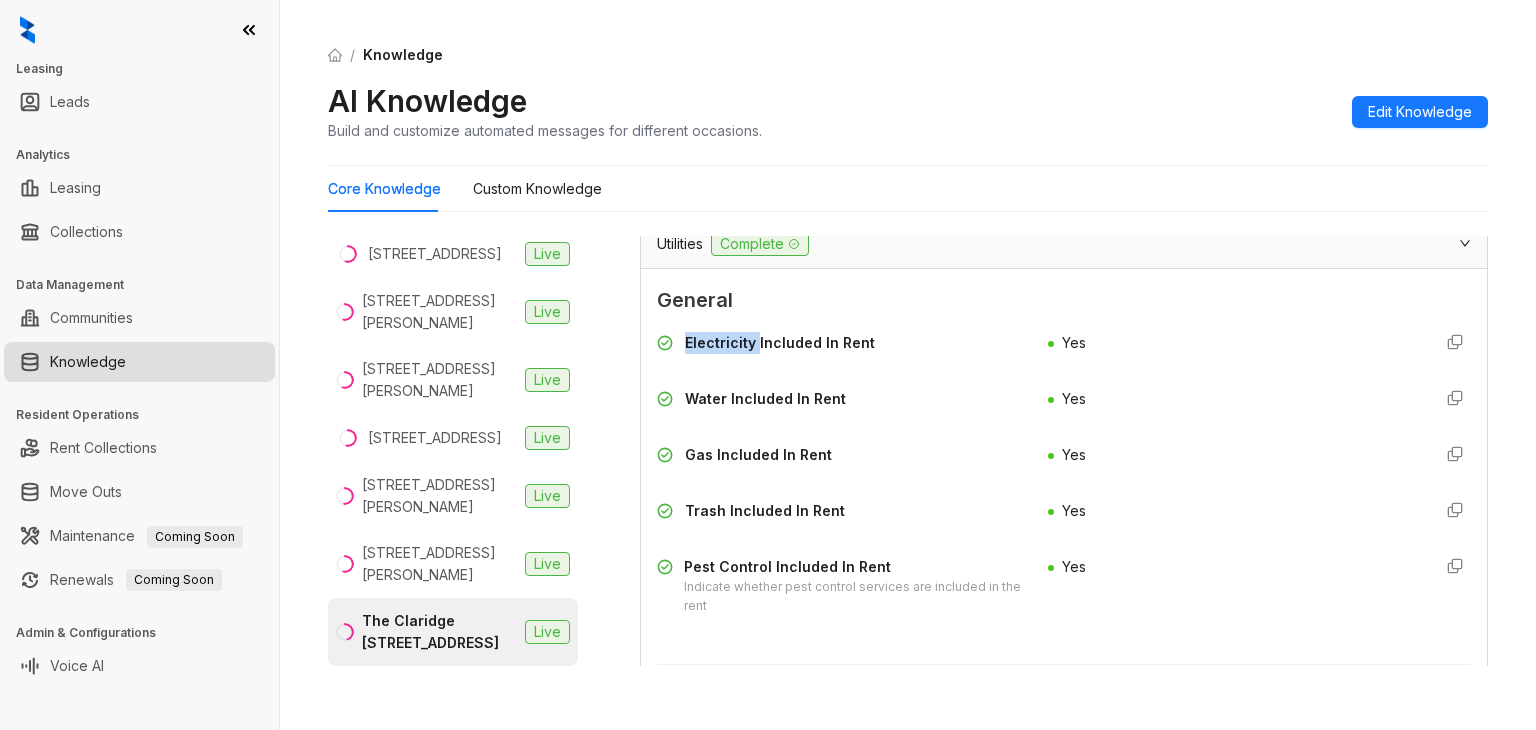click on "Electricity Included In Rent" at bounding box center (780, 343) 